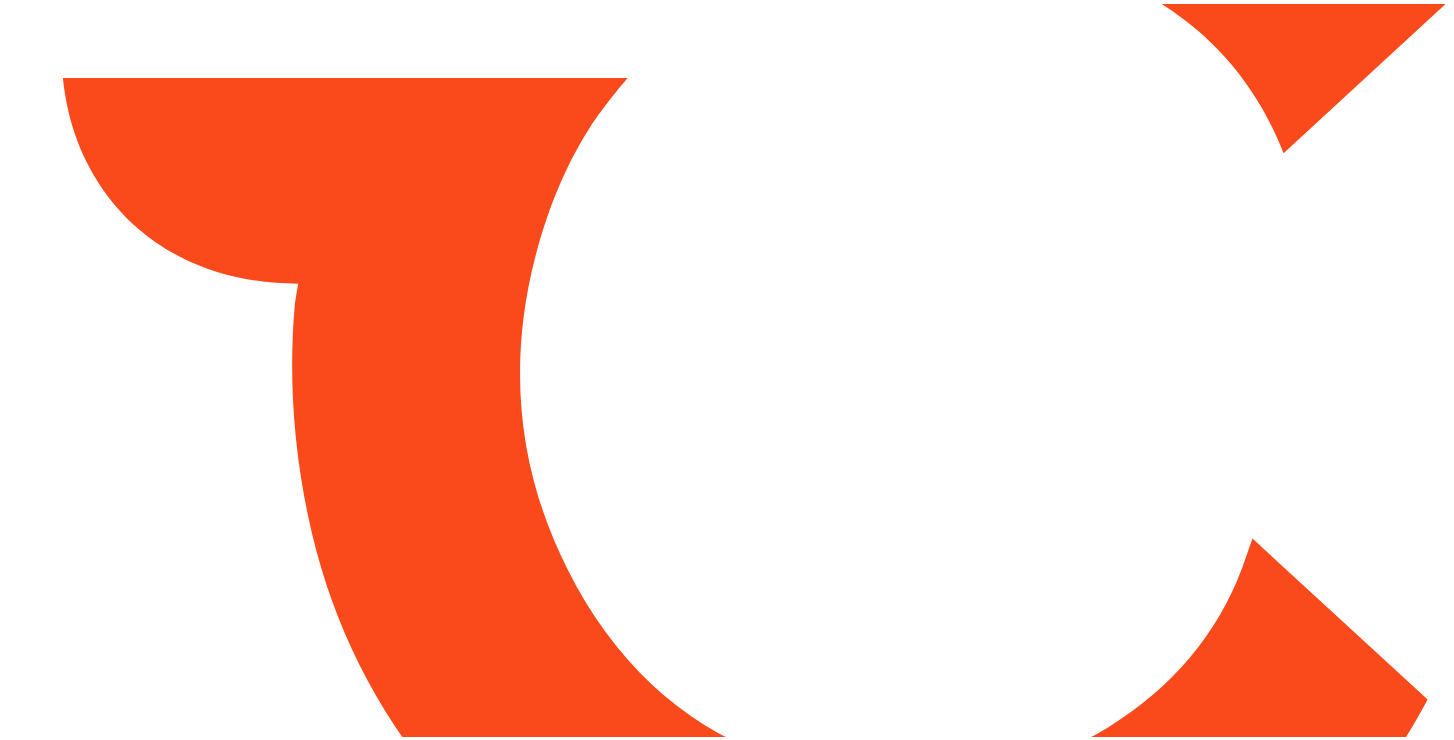scroll, scrollTop: 0, scrollLeft: 0, axis: both 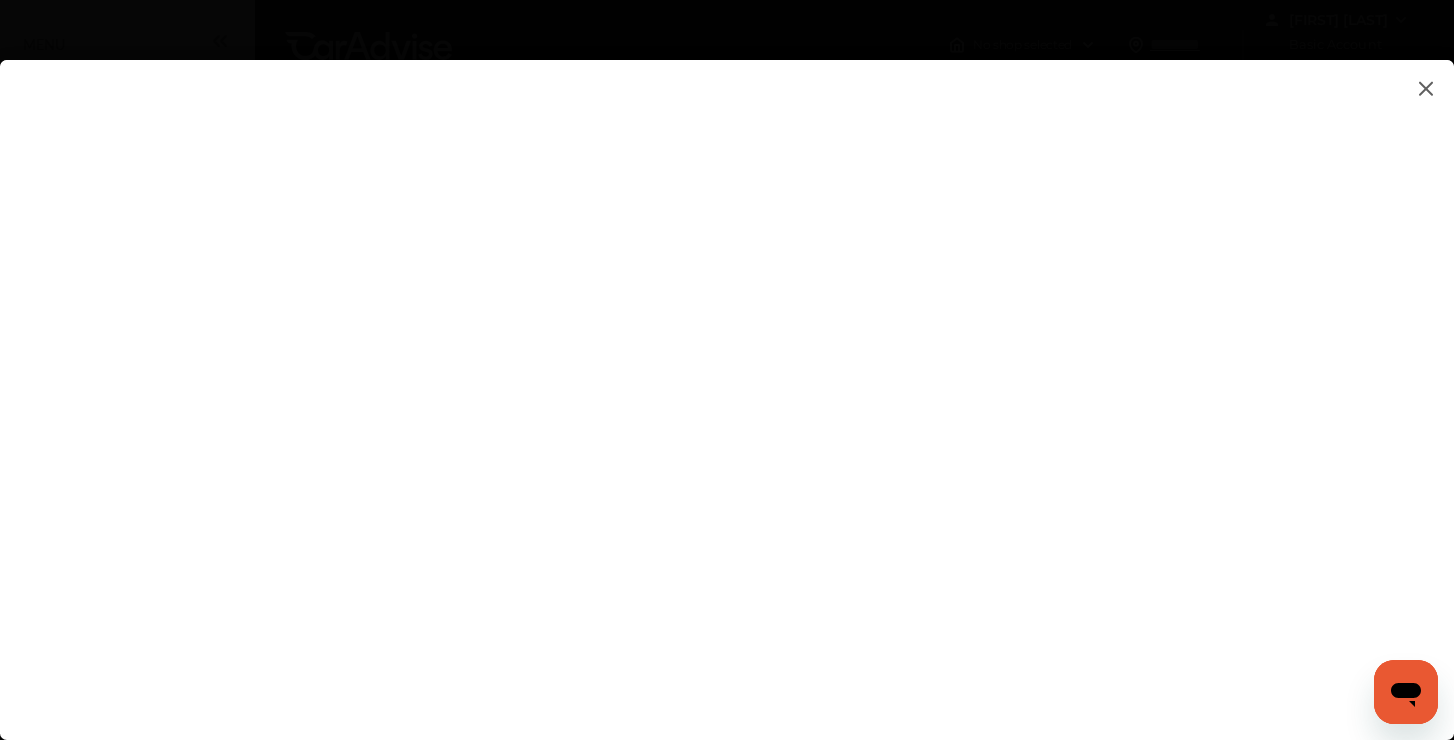 click at bounding box center (727, 380) 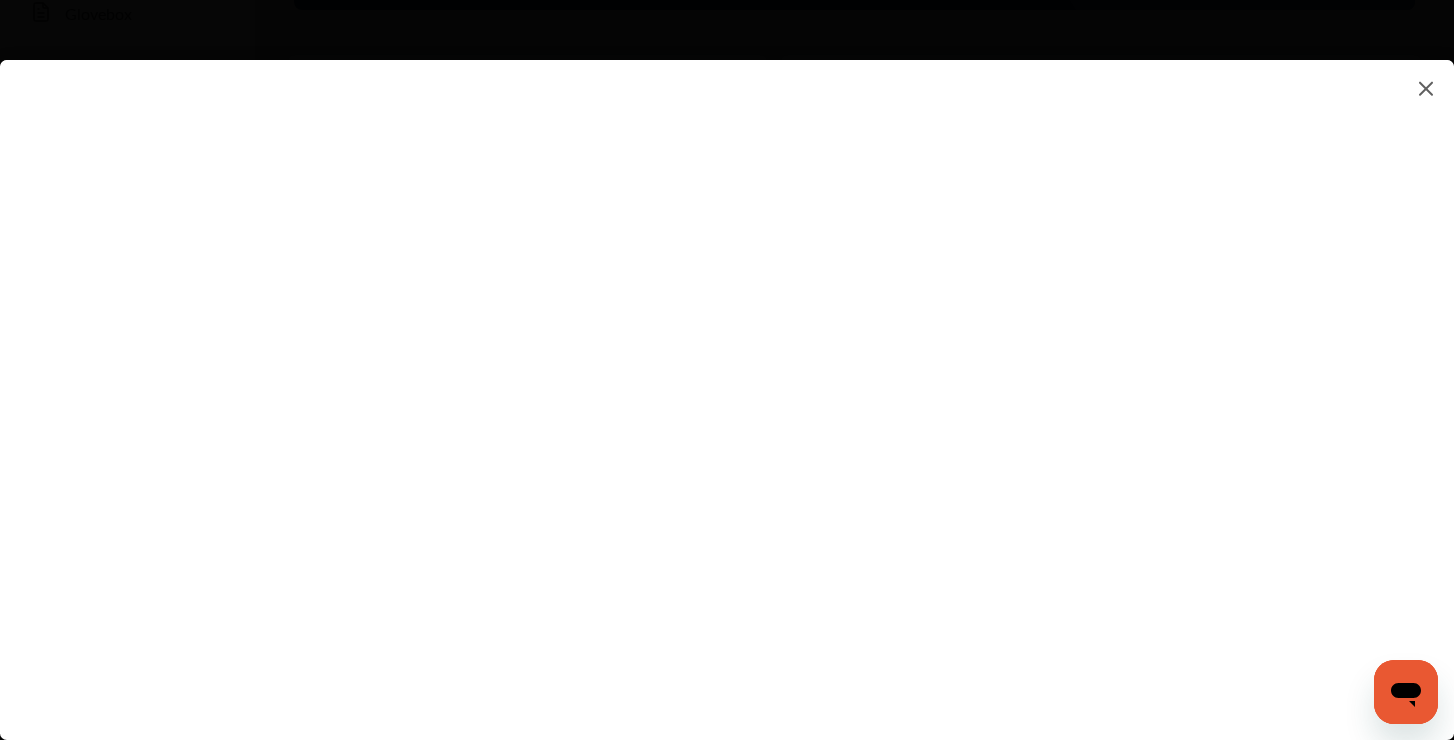 scroll, scrollTop: 424, scrollLeft: 0, axis: vertical 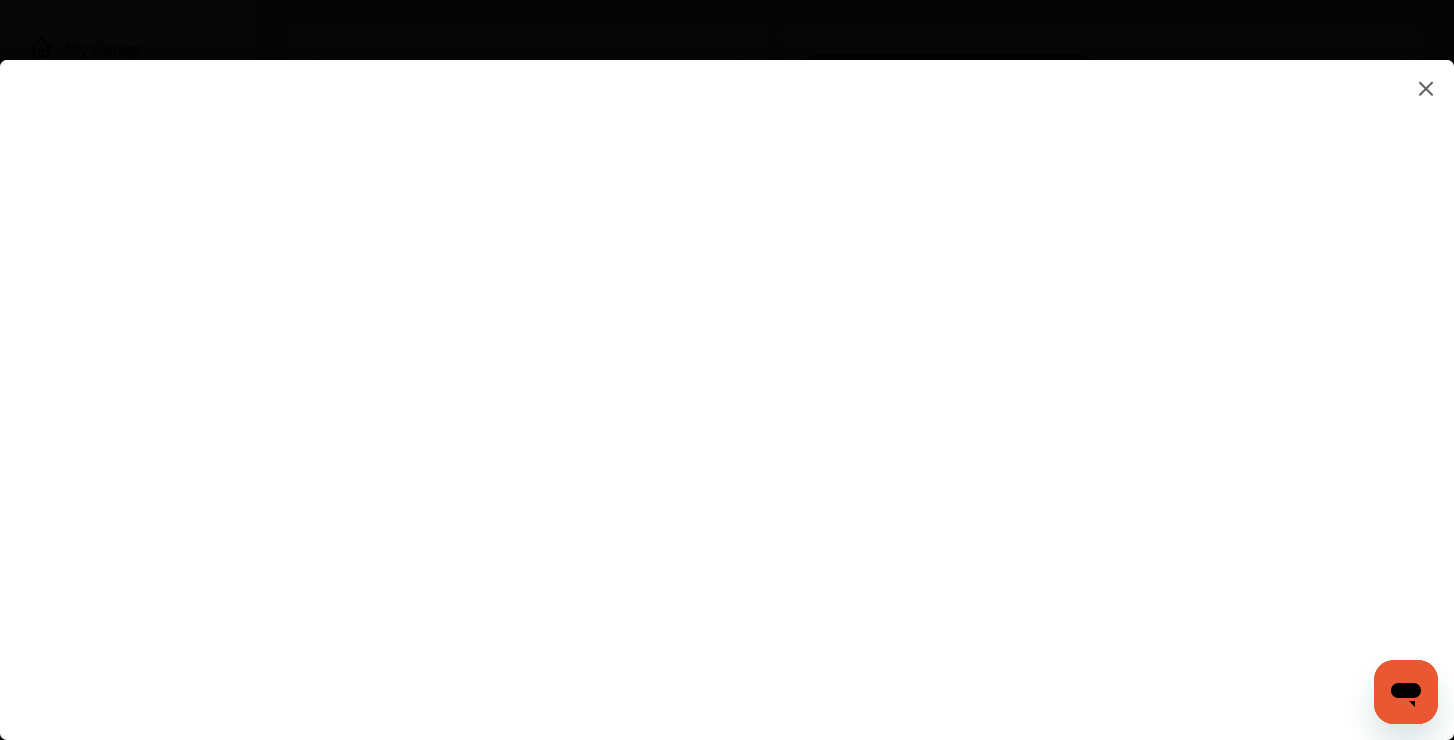 click at bounding box center (727, 380) 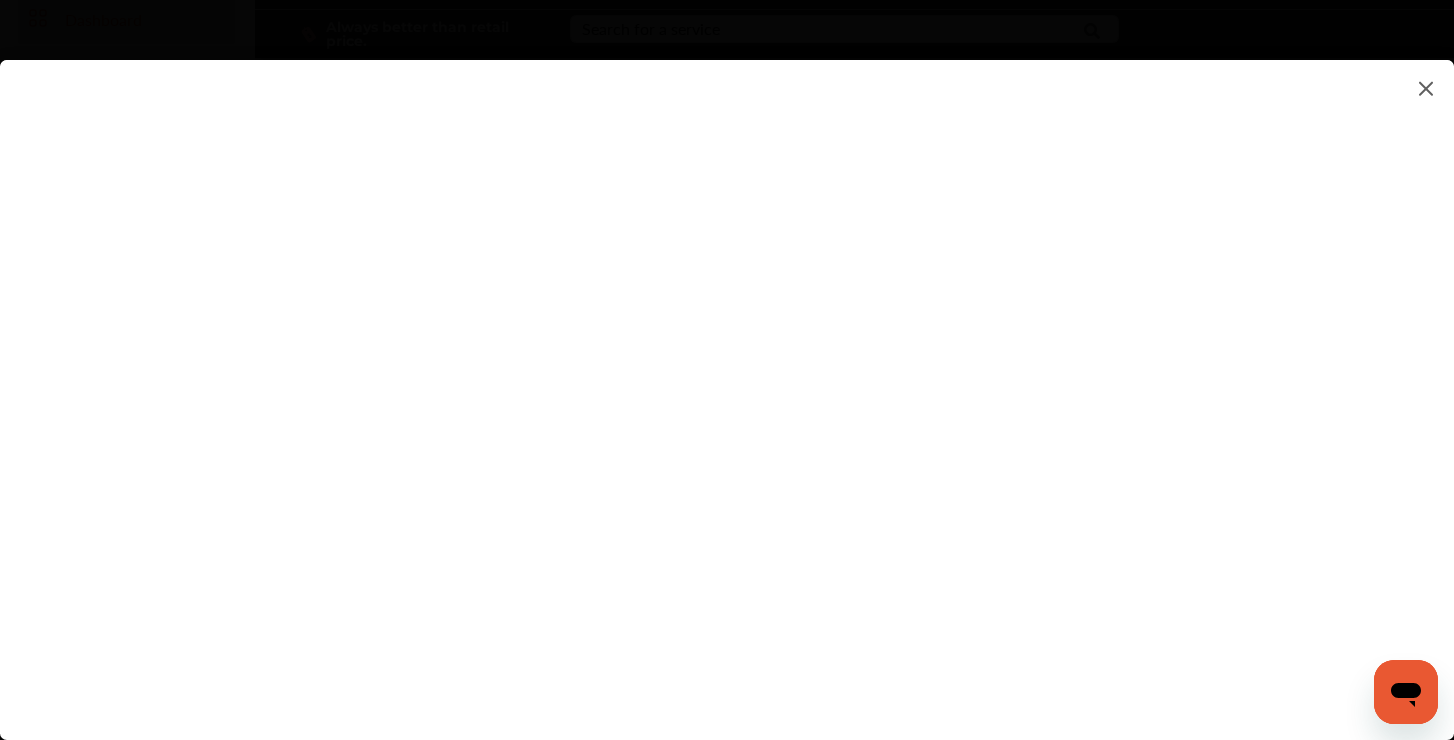 scroll, scrollTop: 0, scrollLeft: 0, axis: both 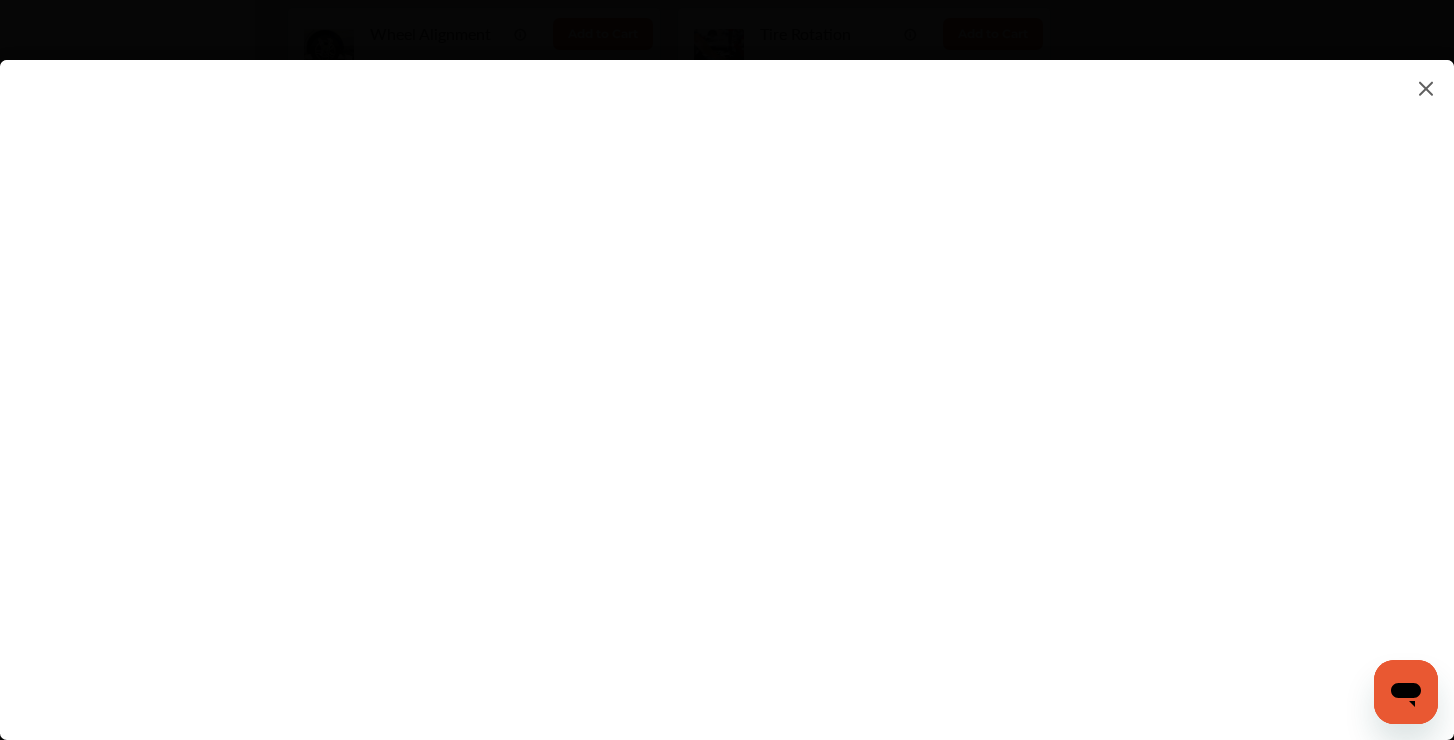 click at bounding box center (727, 380) 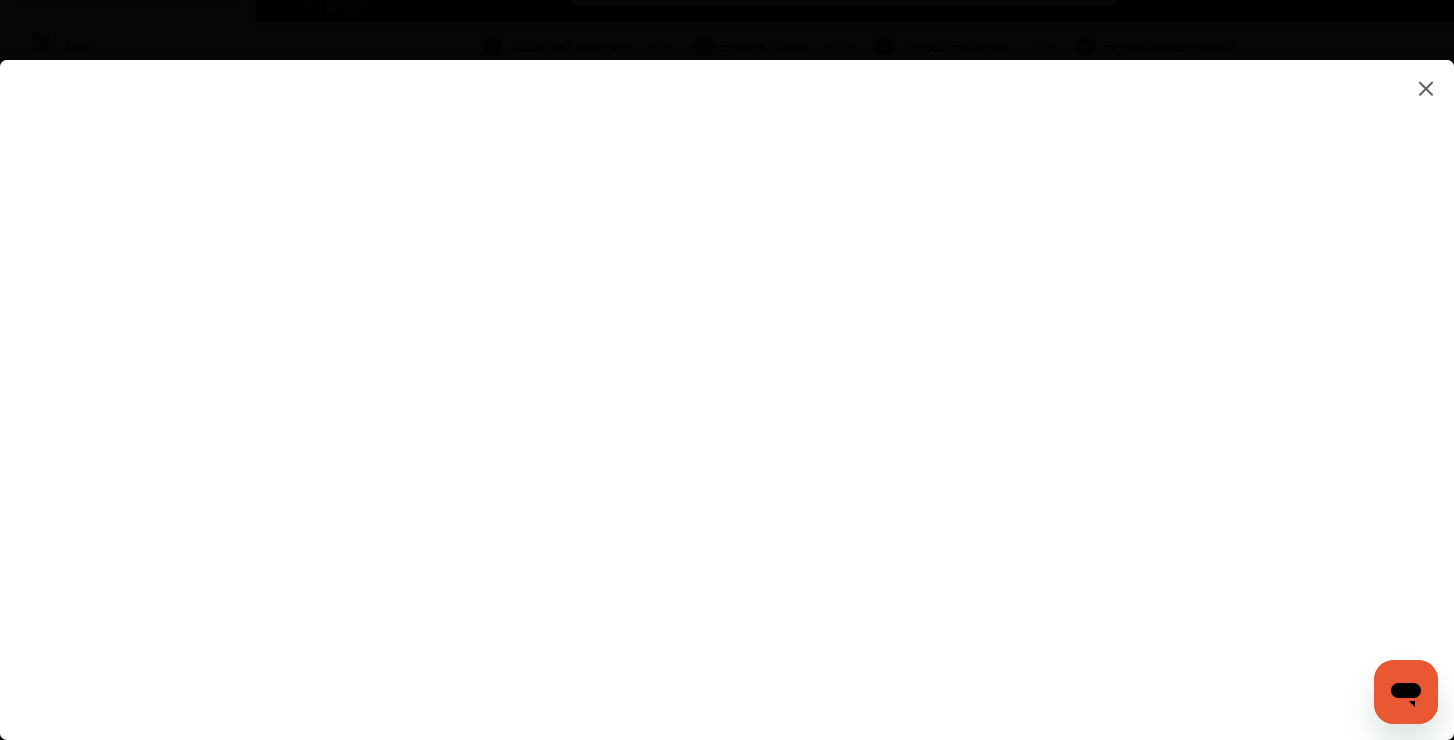scroll, scrollTop: 102, scrollLeft: 0, axis: vertical 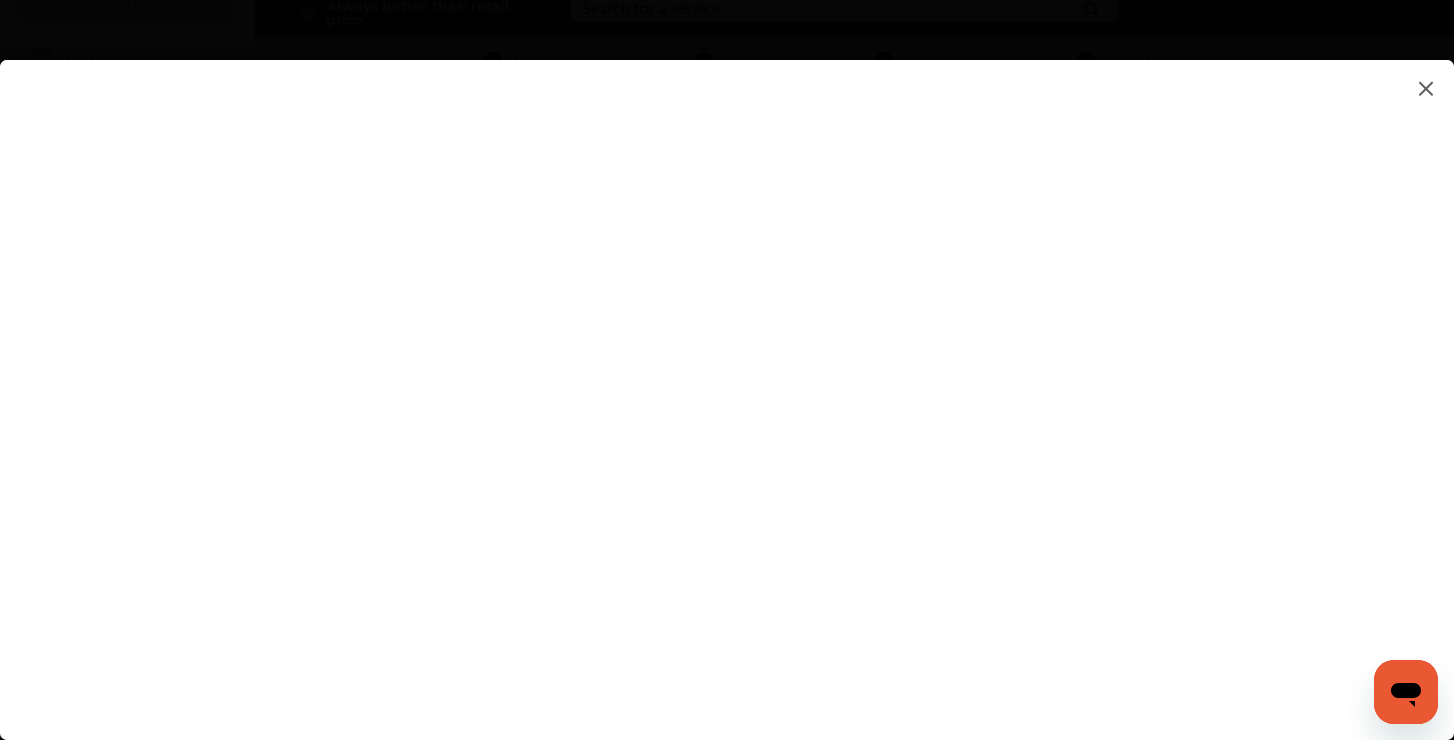 click at bounding box center [727, 380] 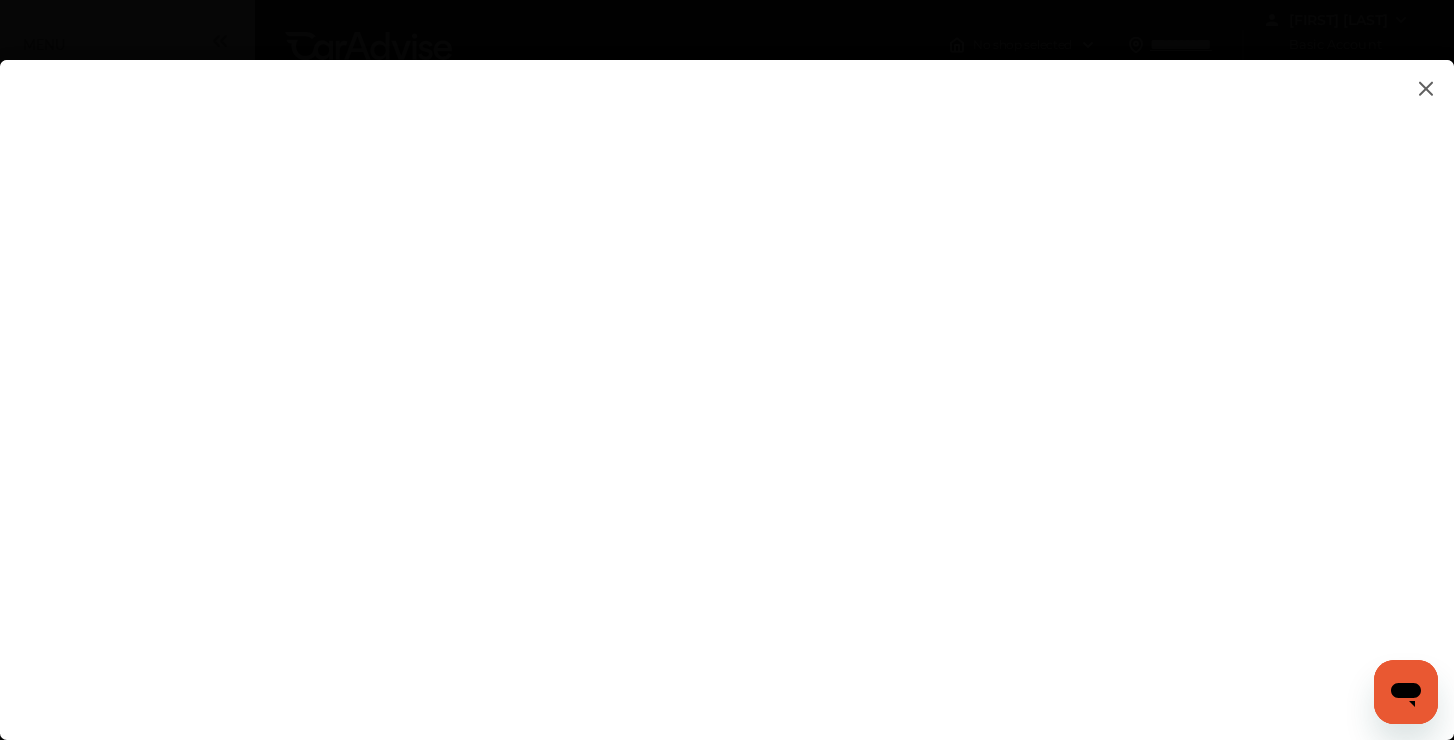 click 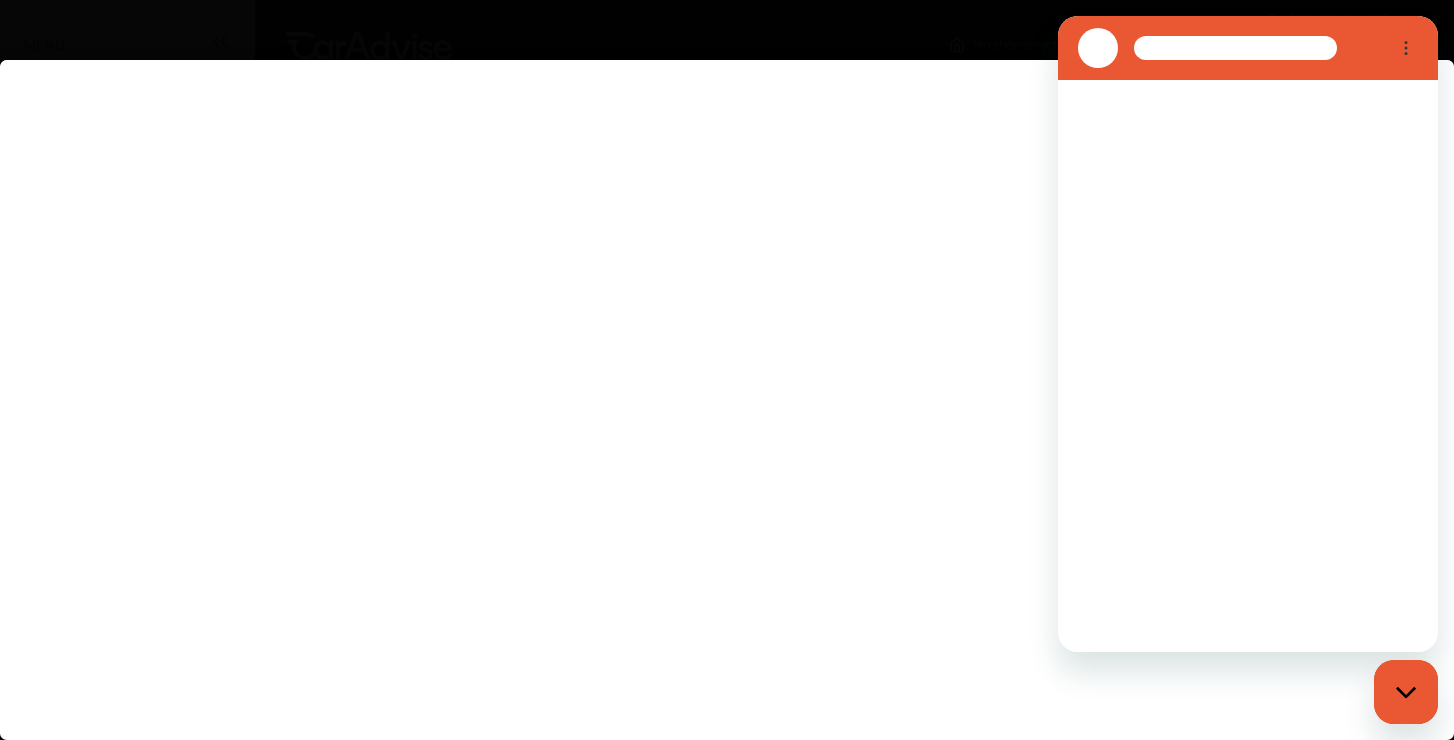 scroll, scrollTop: 0, scrollLeft: 0, axis: both 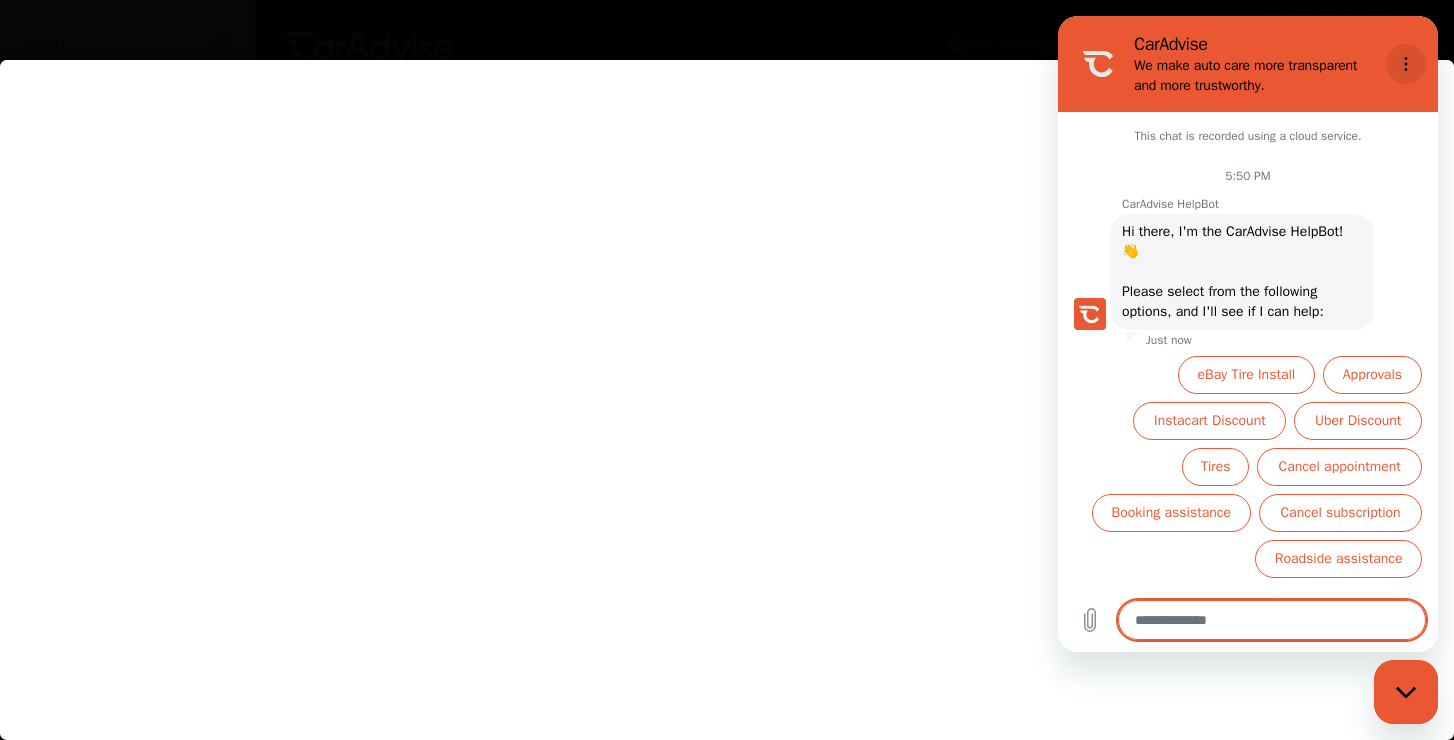 click 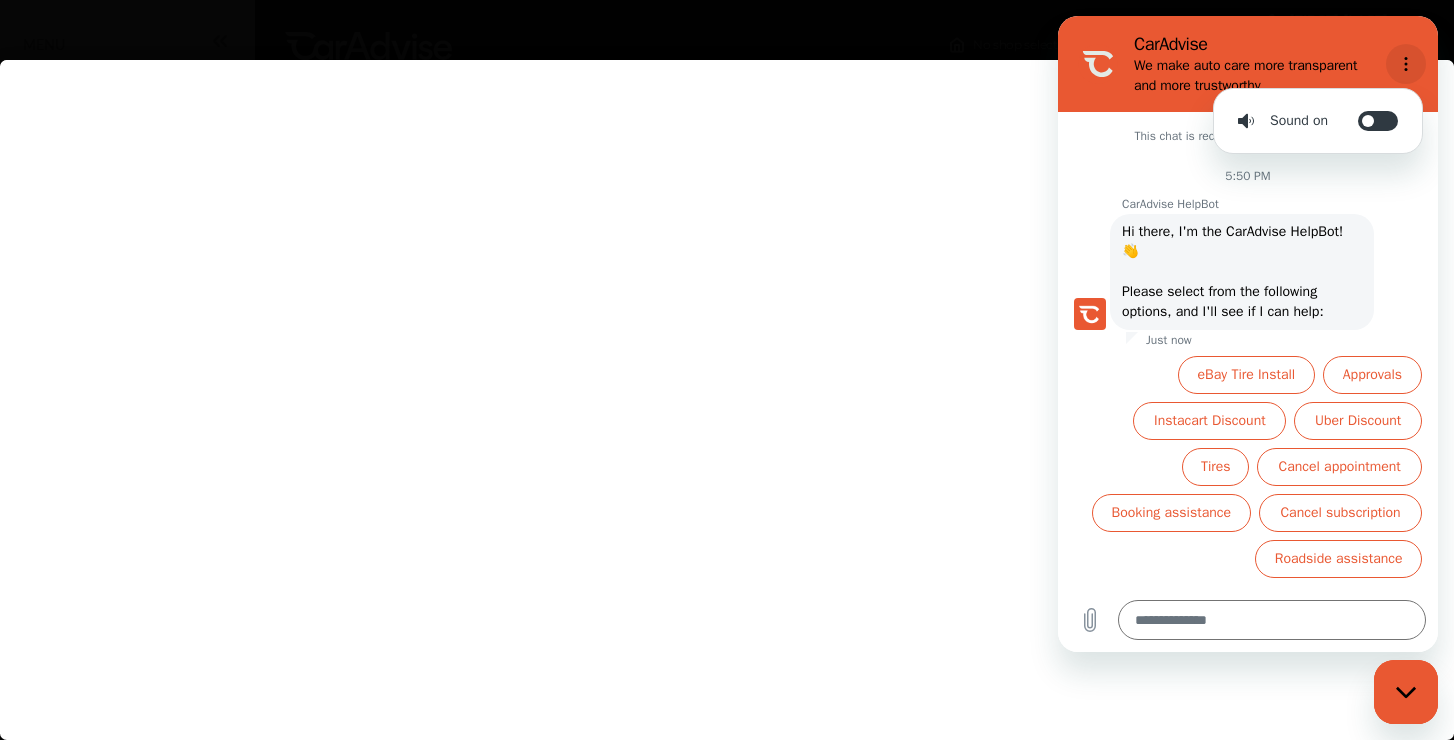 click 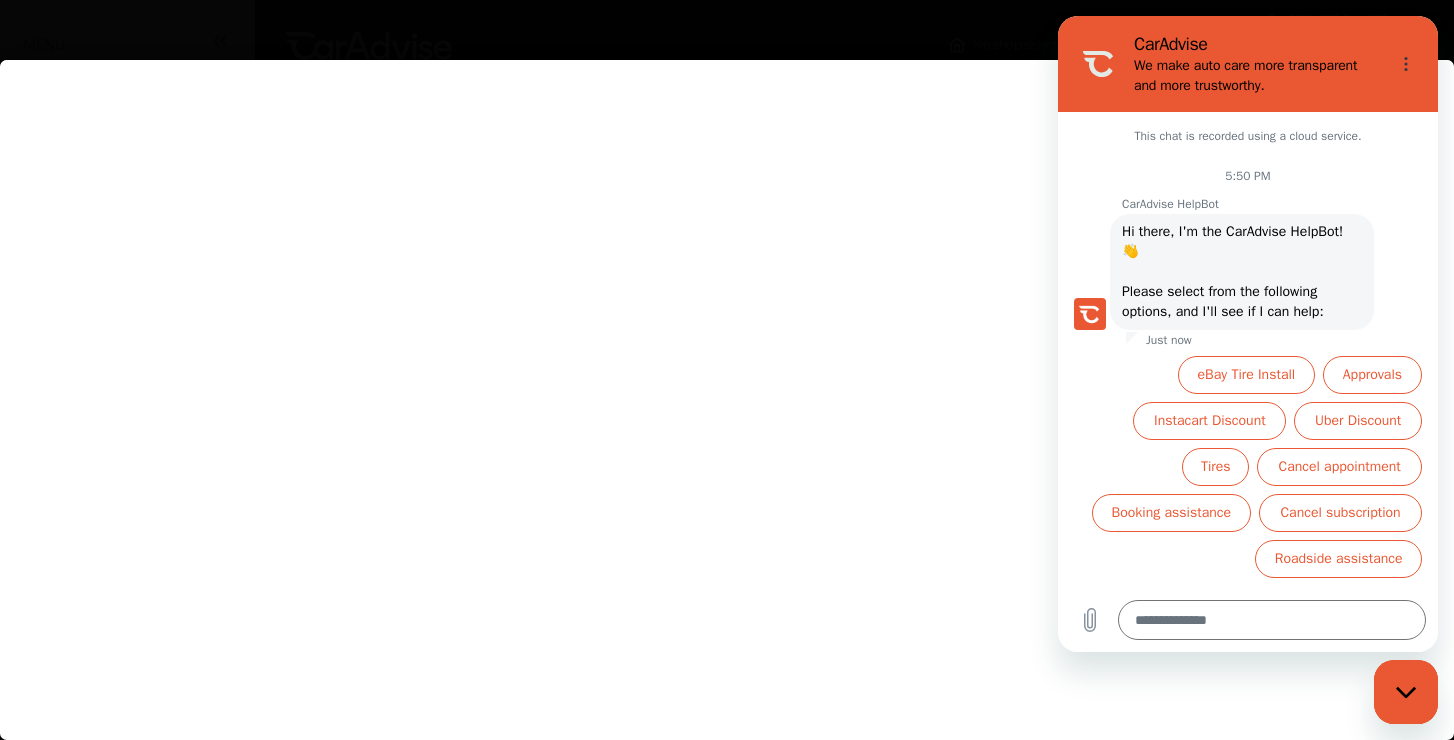 click at bounding box center (727, 380) 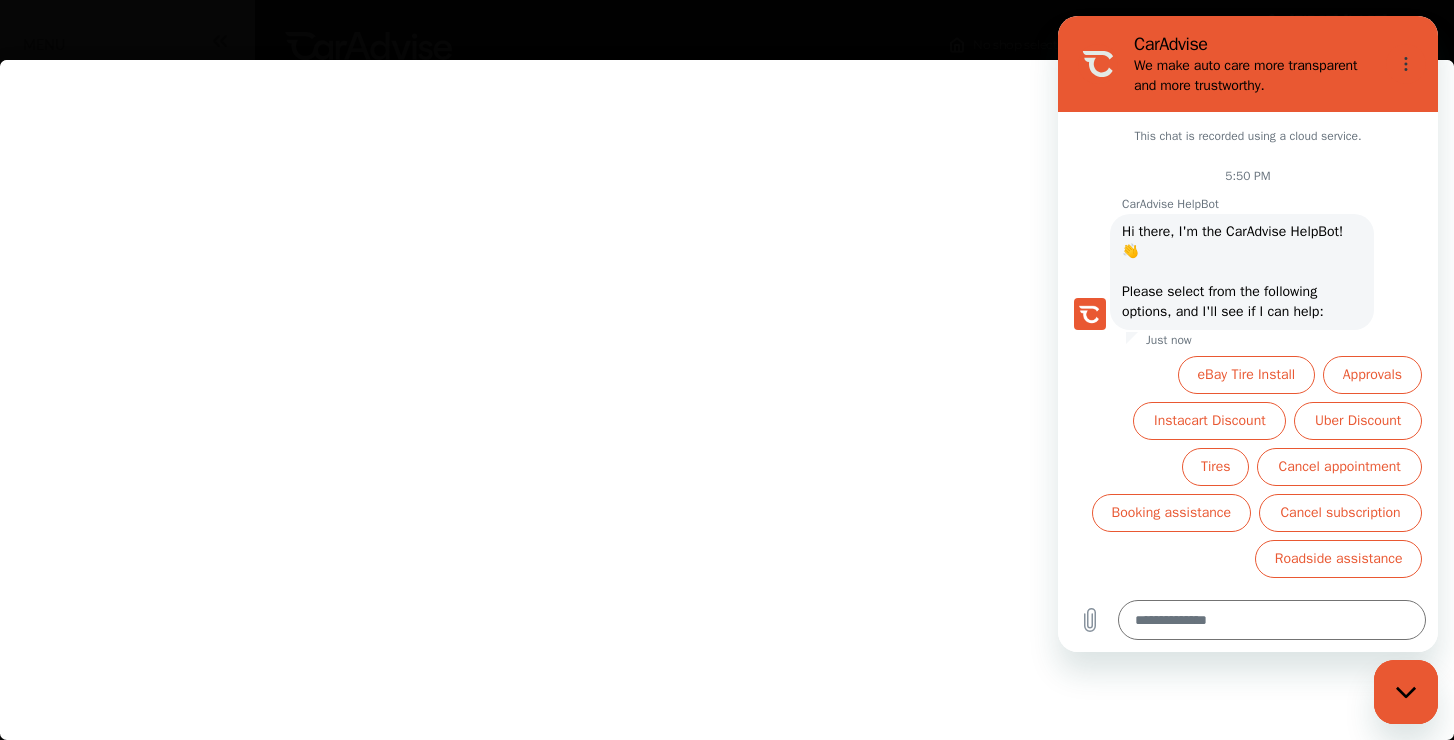click at bounding box center [1406, 692] 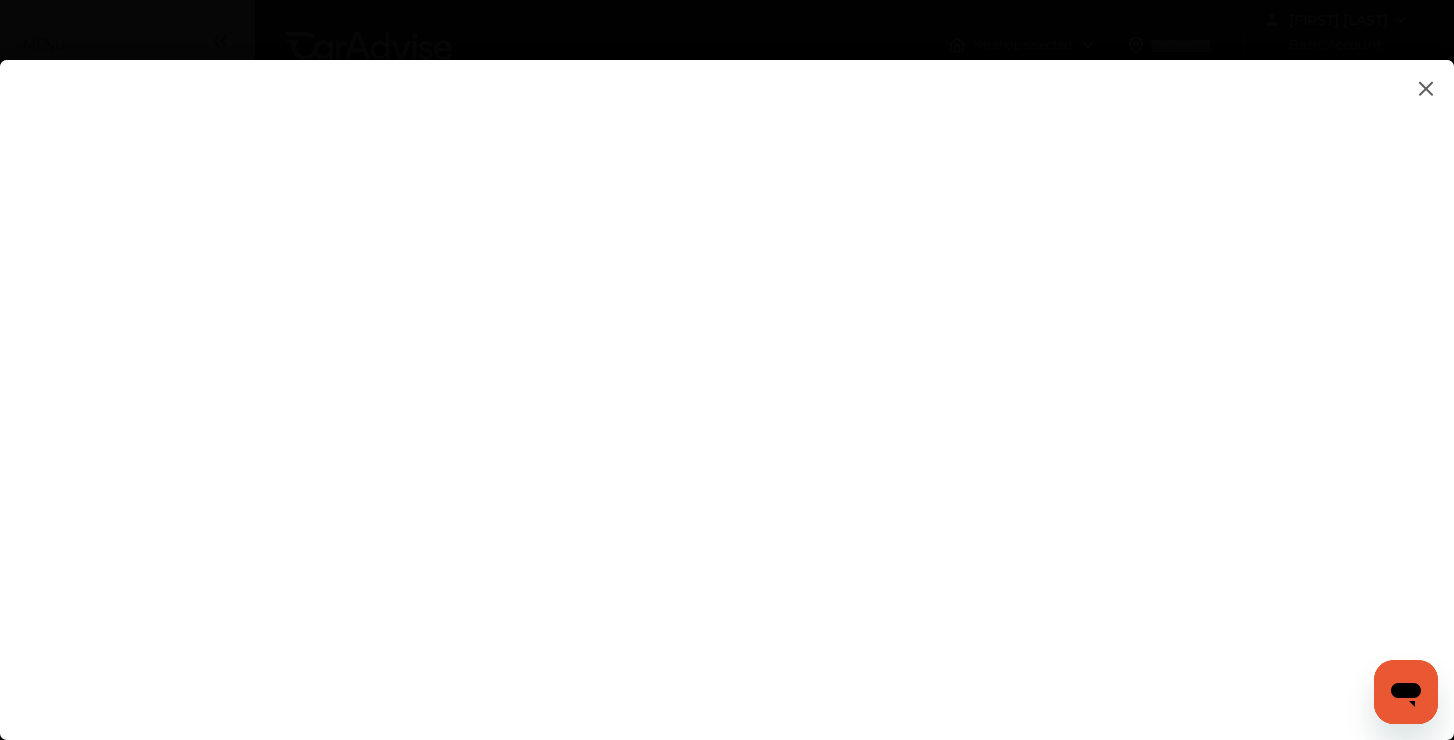 click at bounding box center (1406, 692) 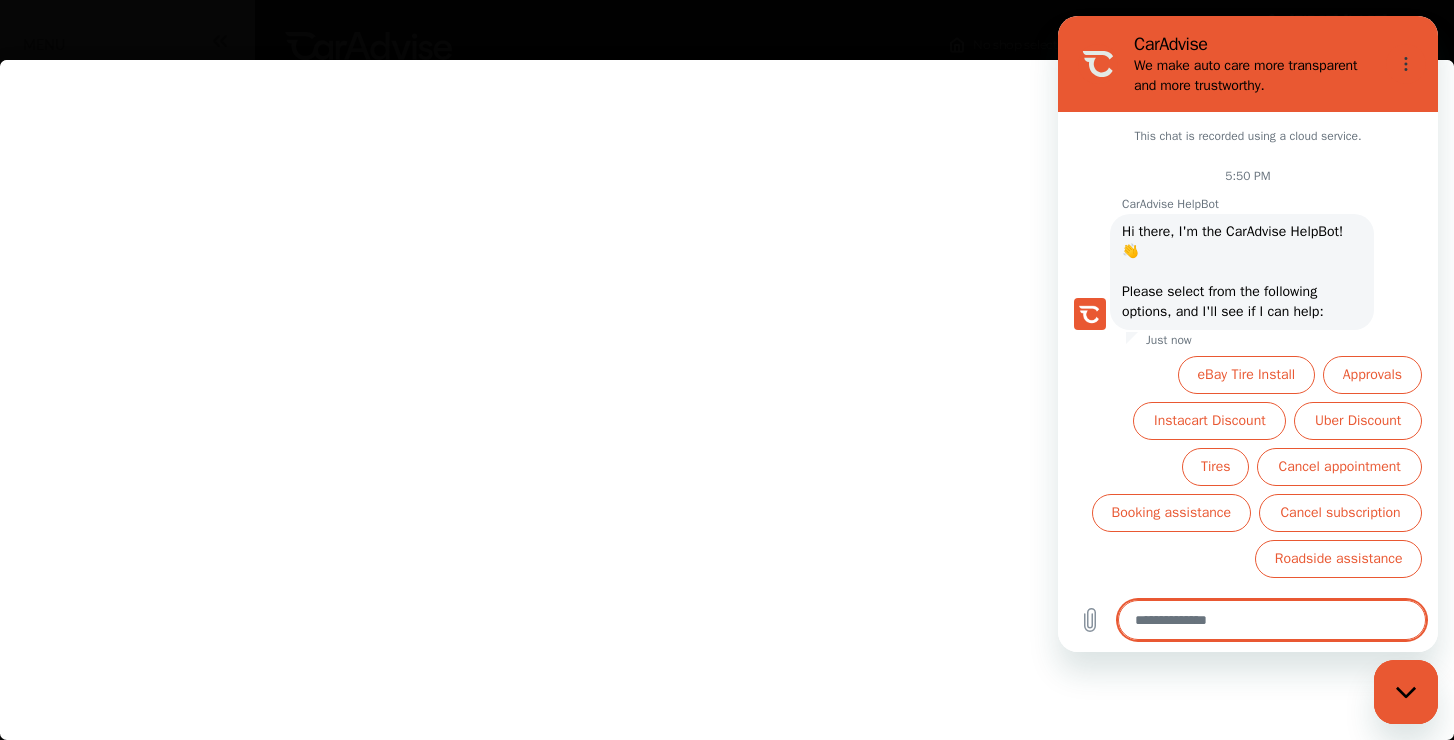 scroll, scrollTop: 41, scrollLeft: 0, axis: vertical 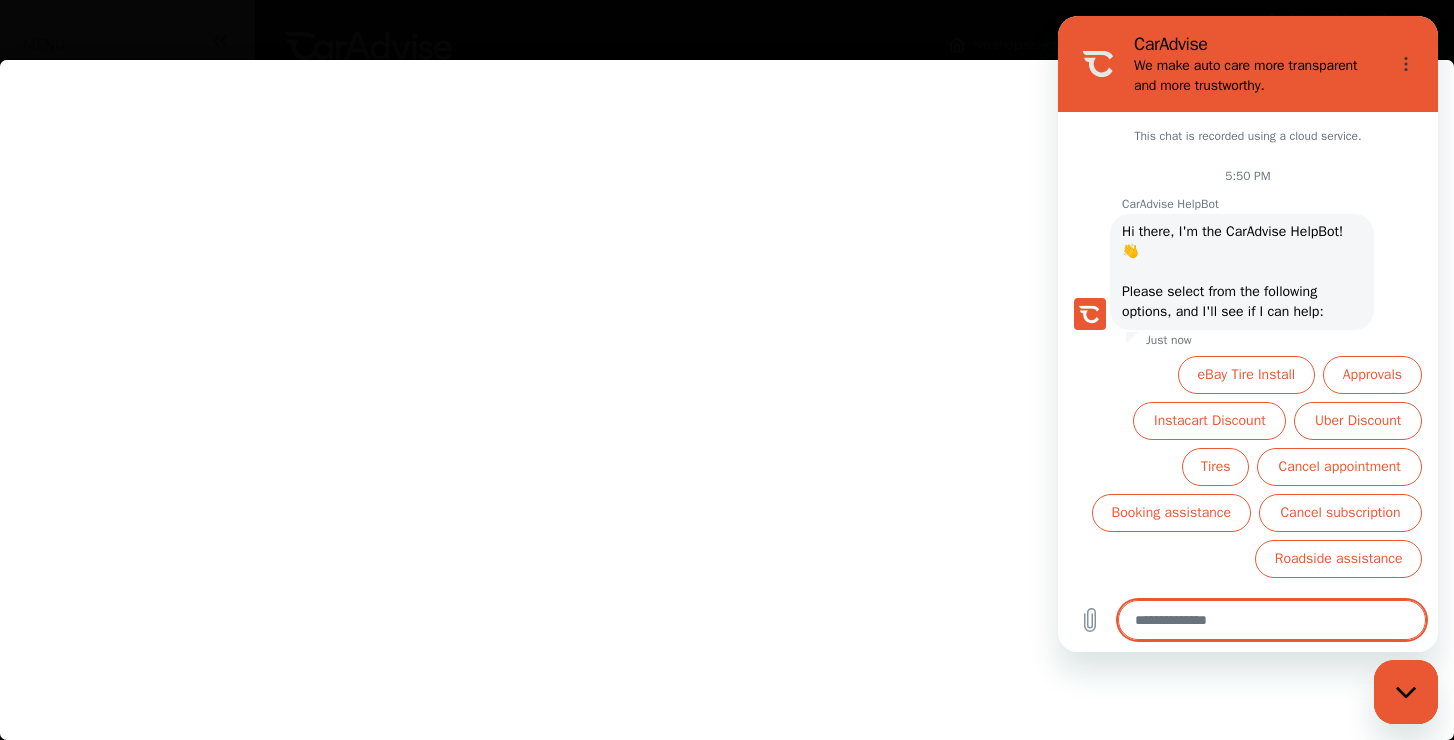 type on "*" 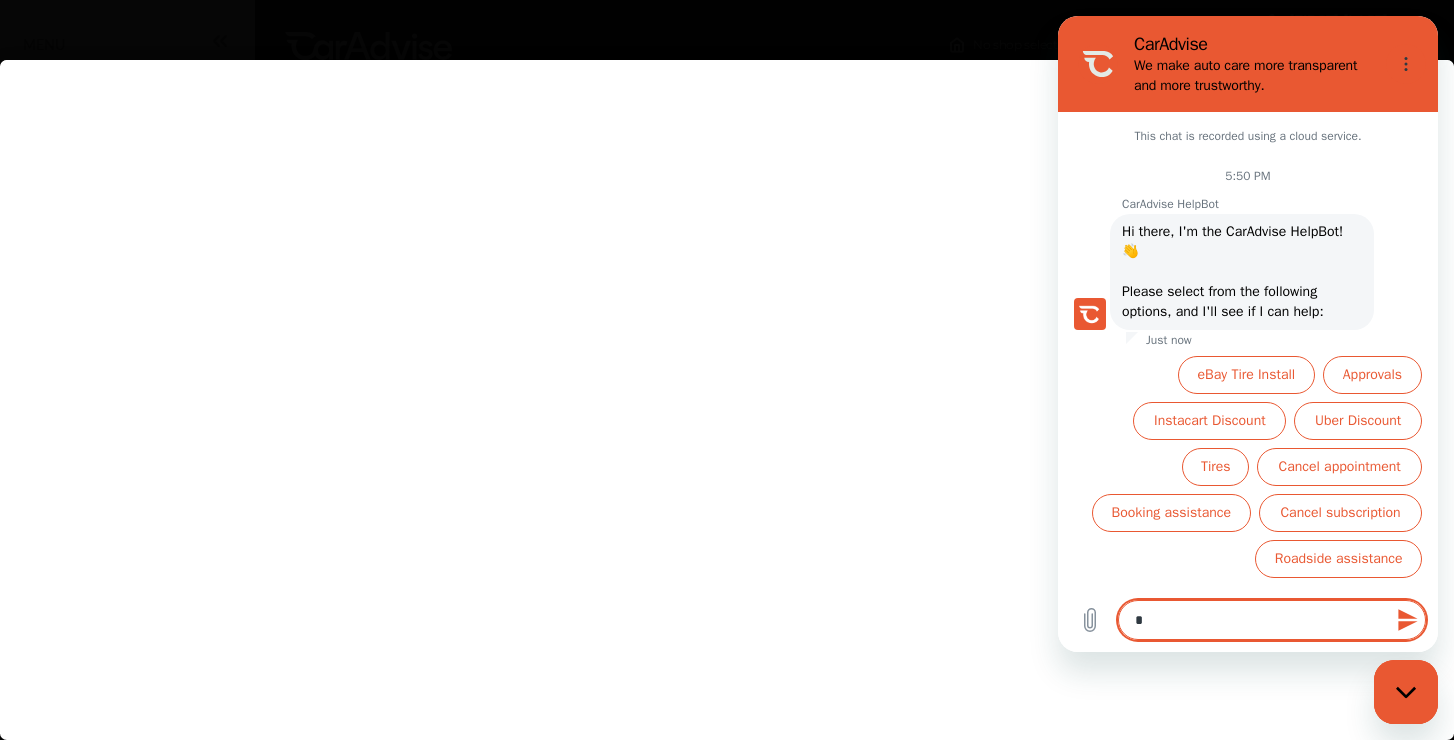 type on "**" 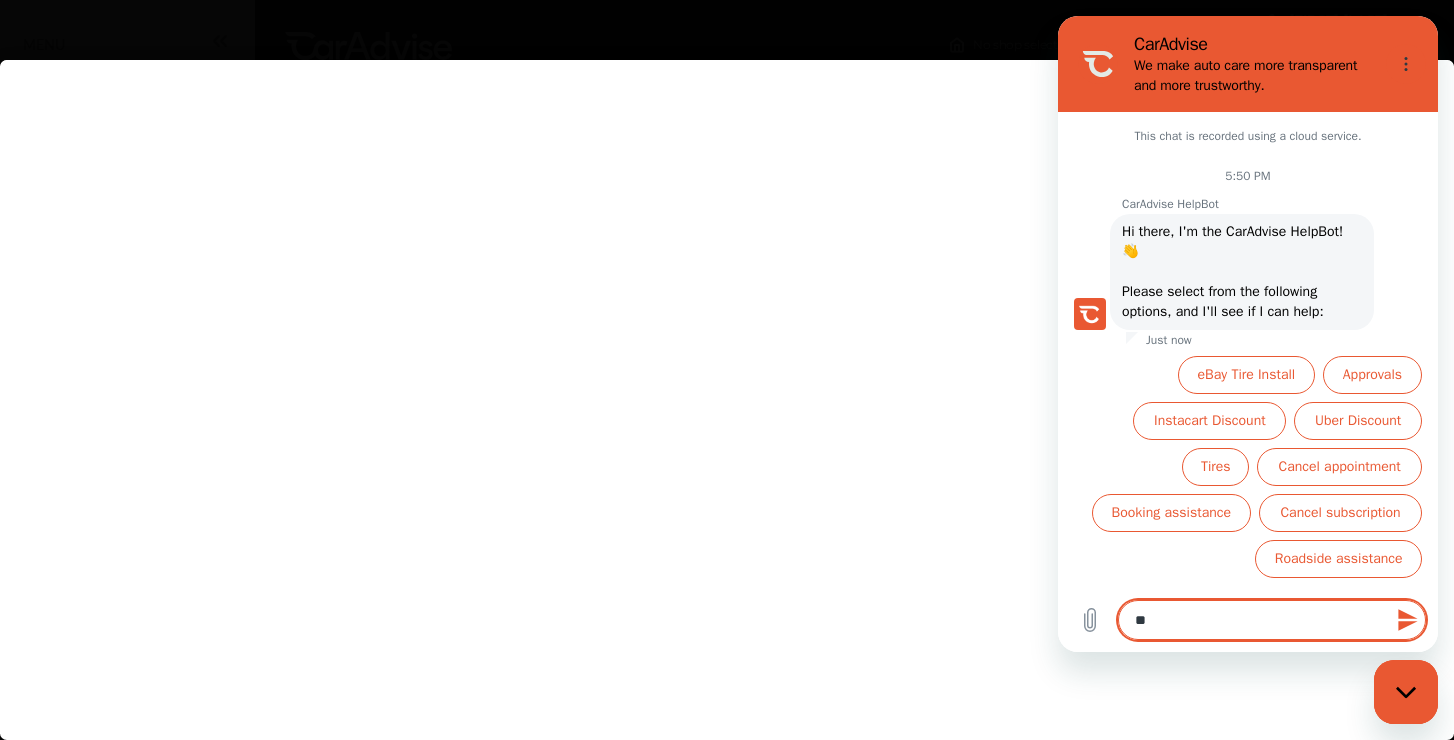 type on "***" 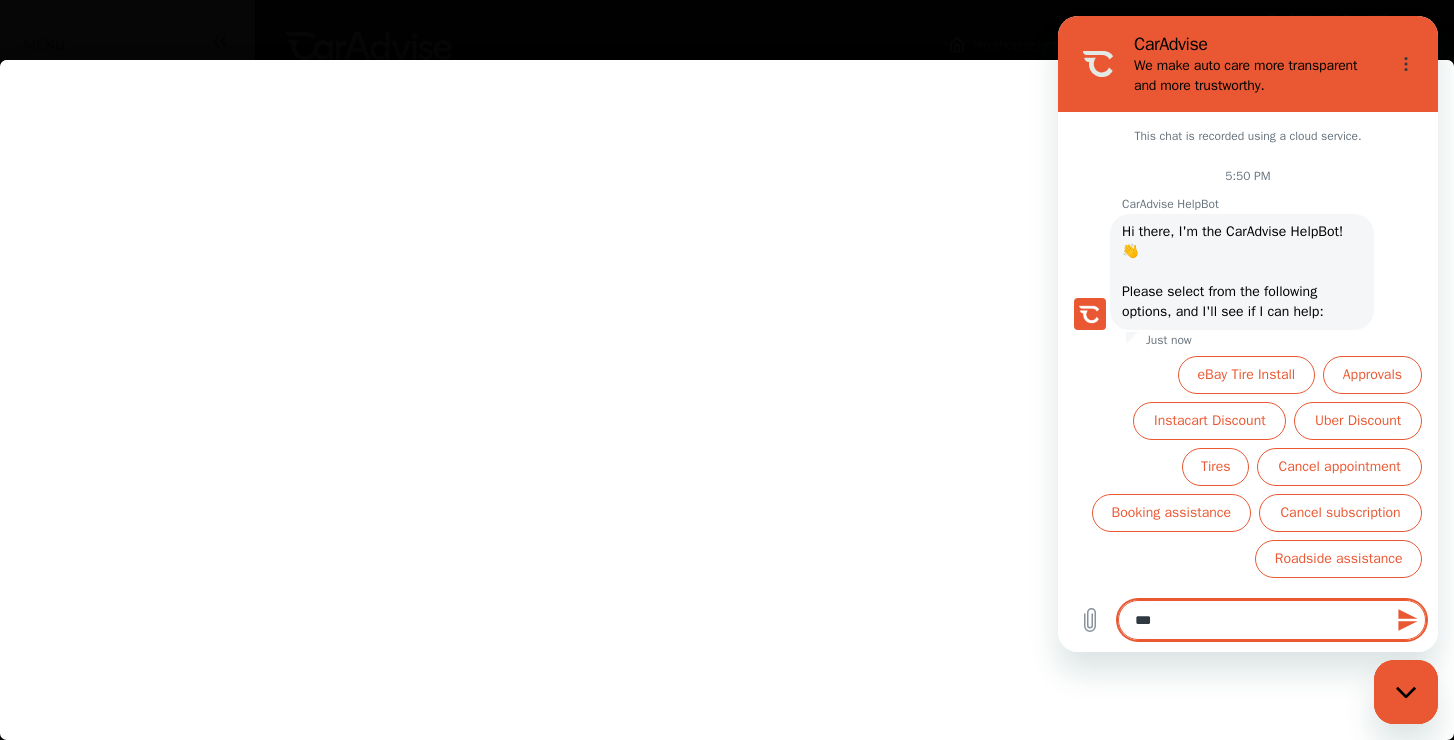type on "****" 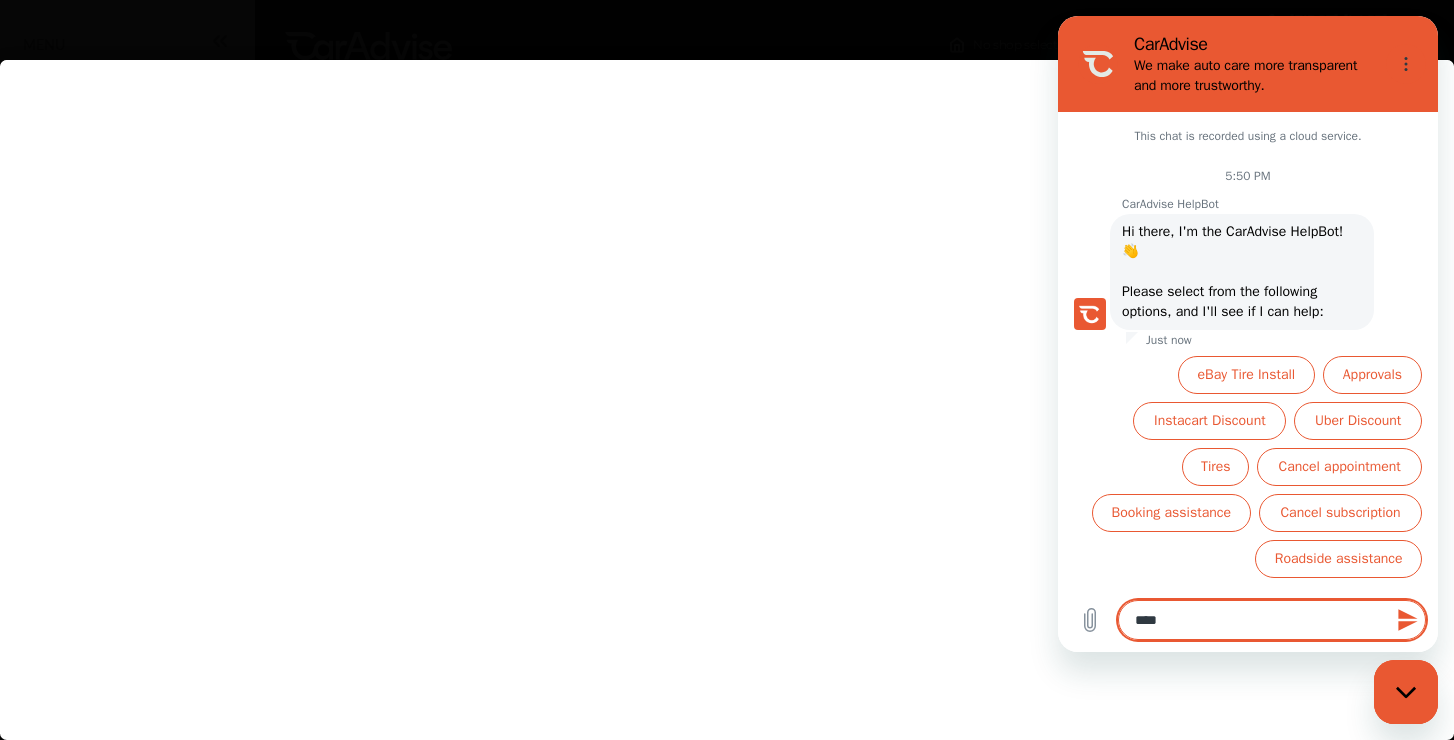 type on "****" 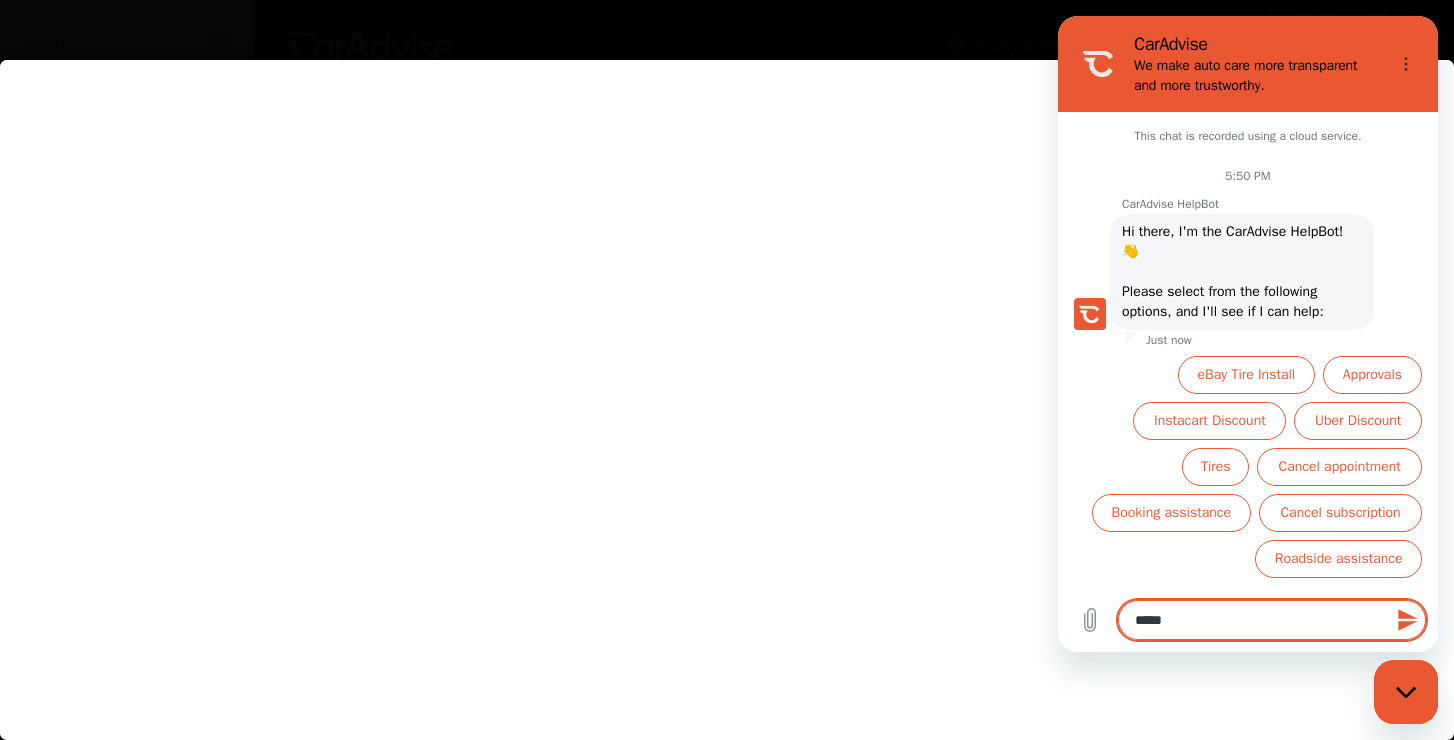 type on "******" 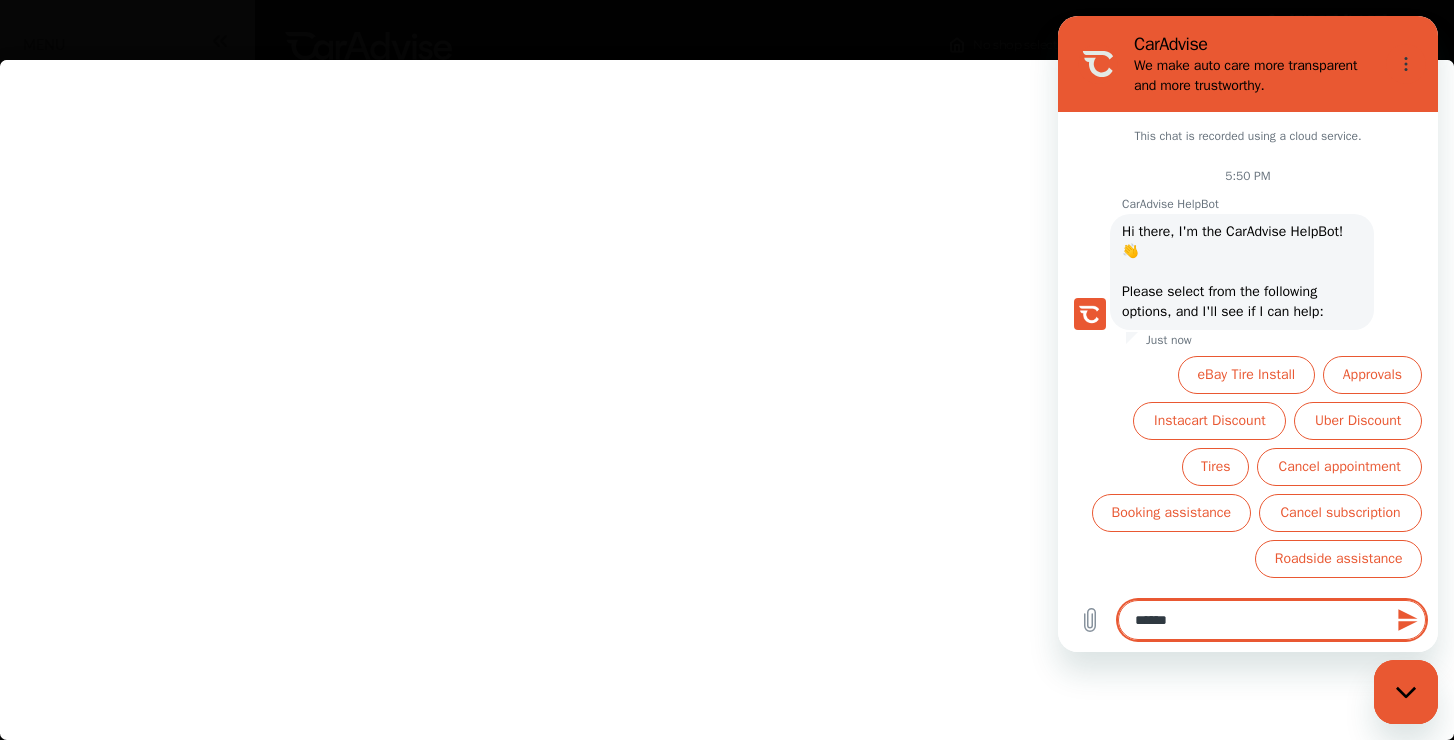 type on "*******" 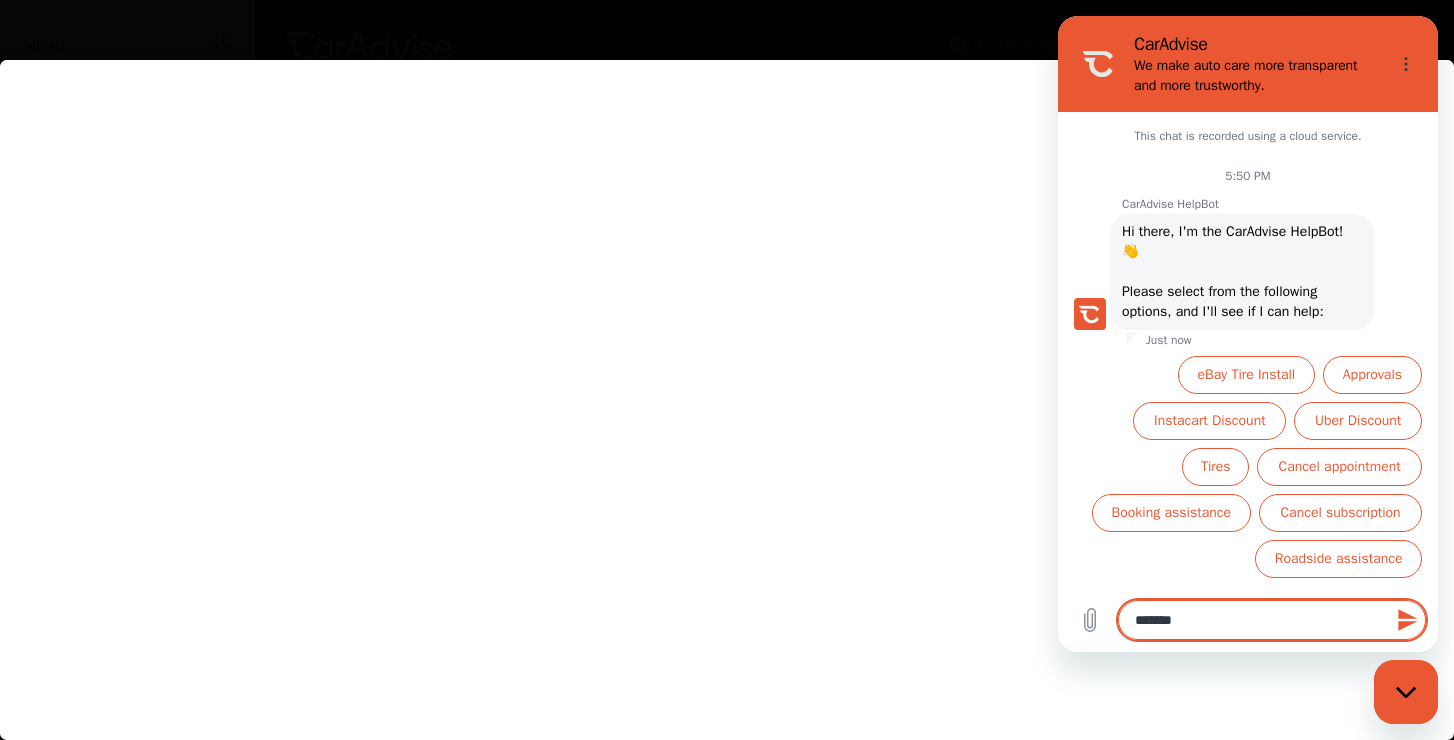 type on "*******" 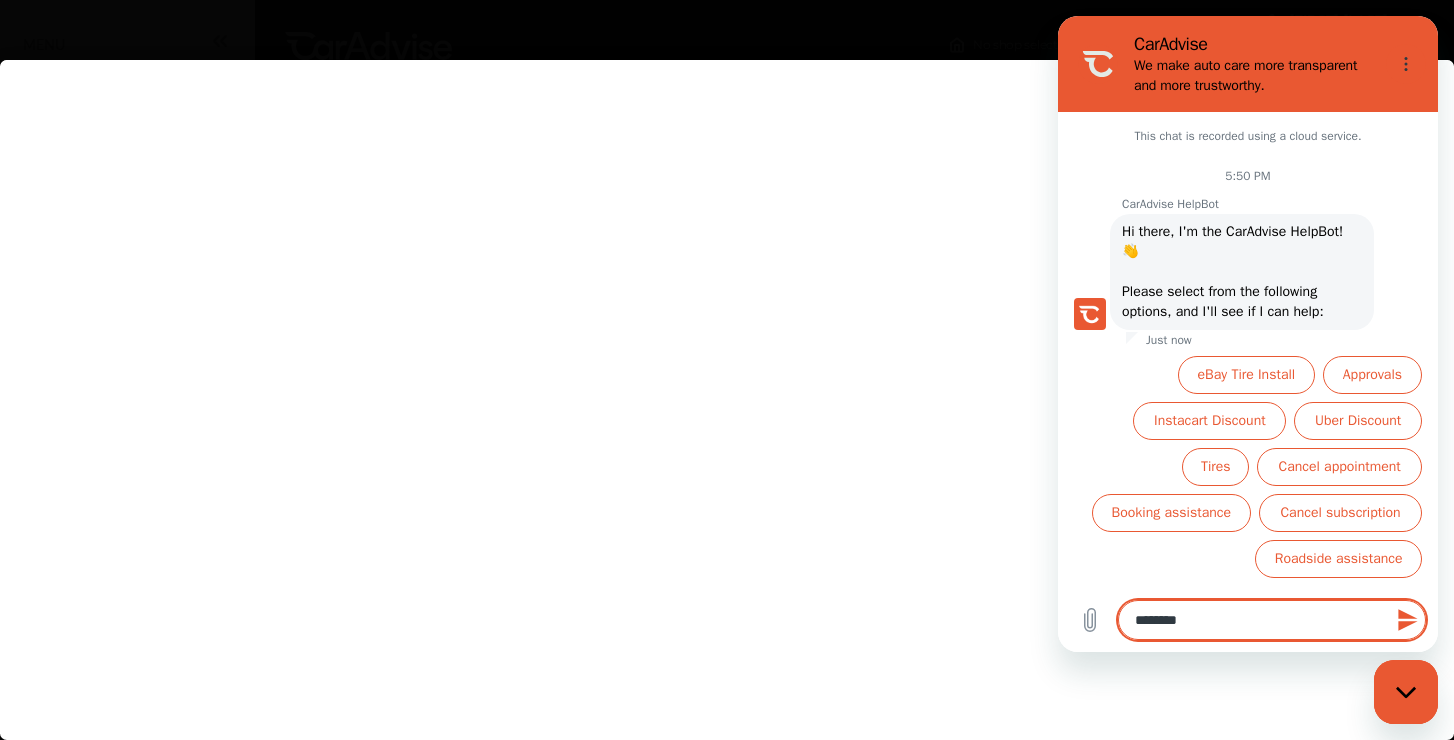 type on "*********" 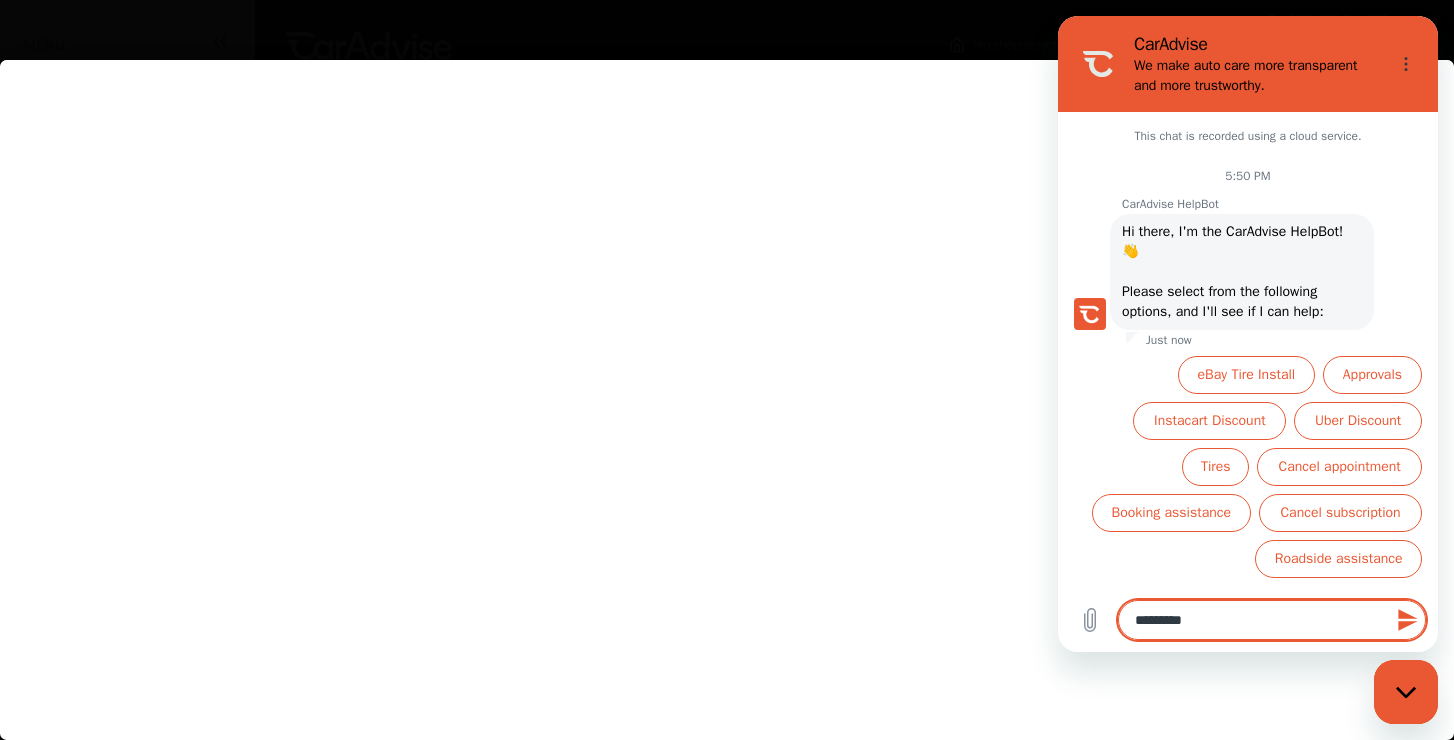 type on "**********" 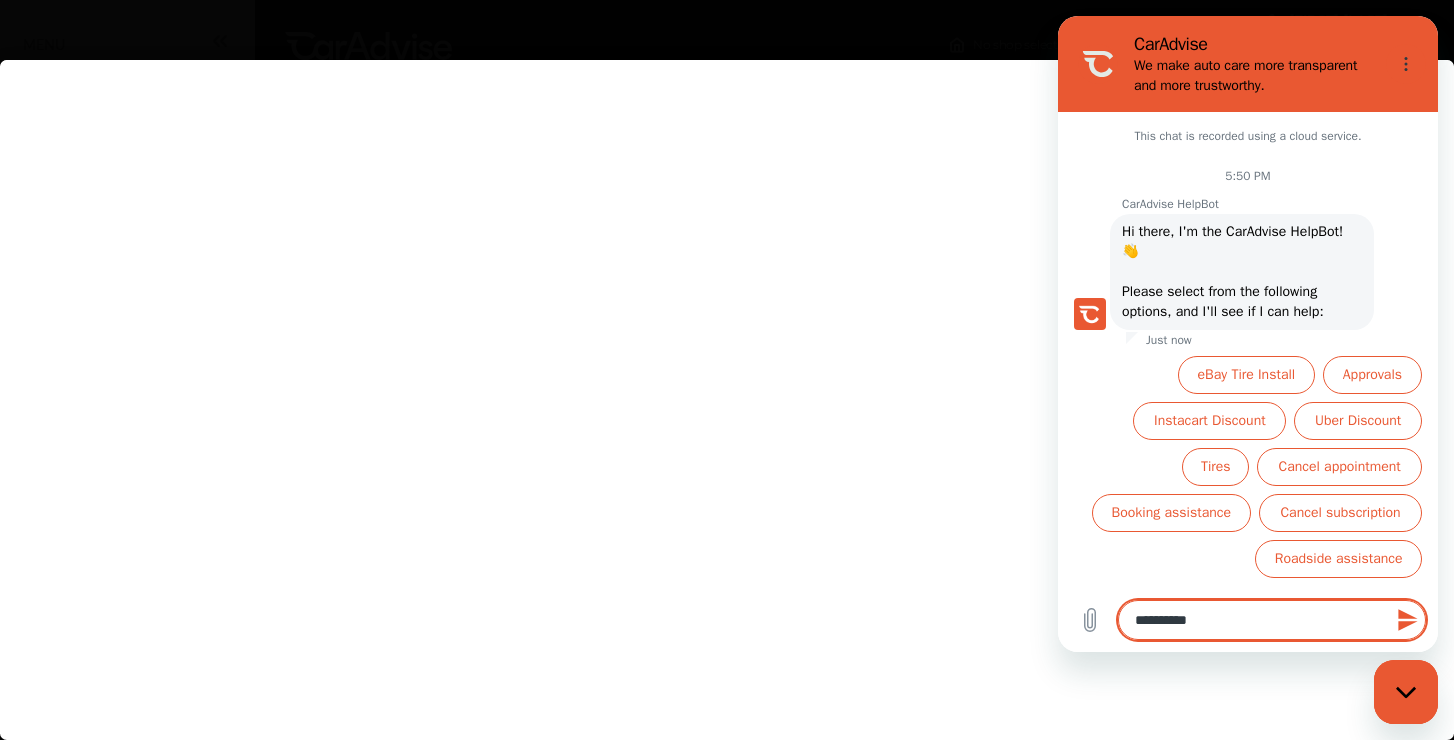 type on "**********" 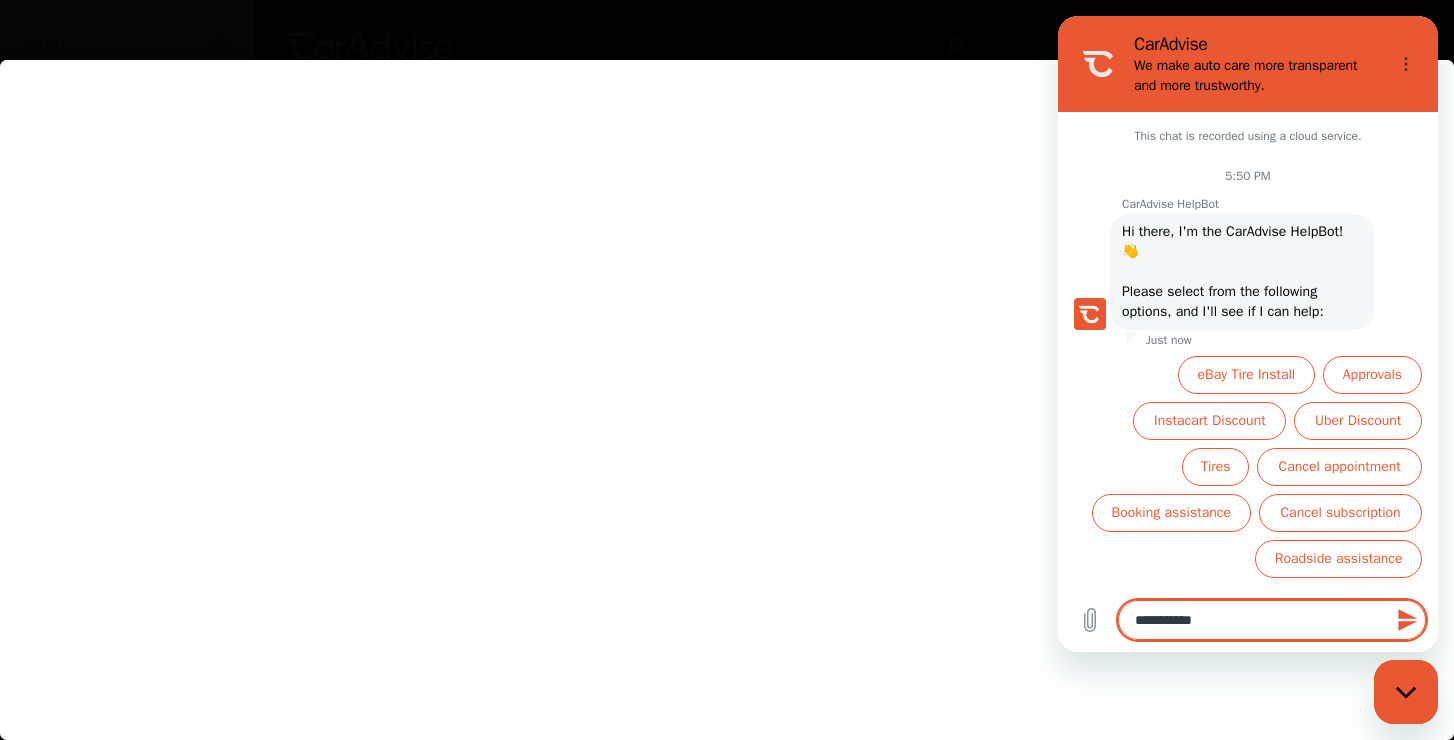 type on "**********" 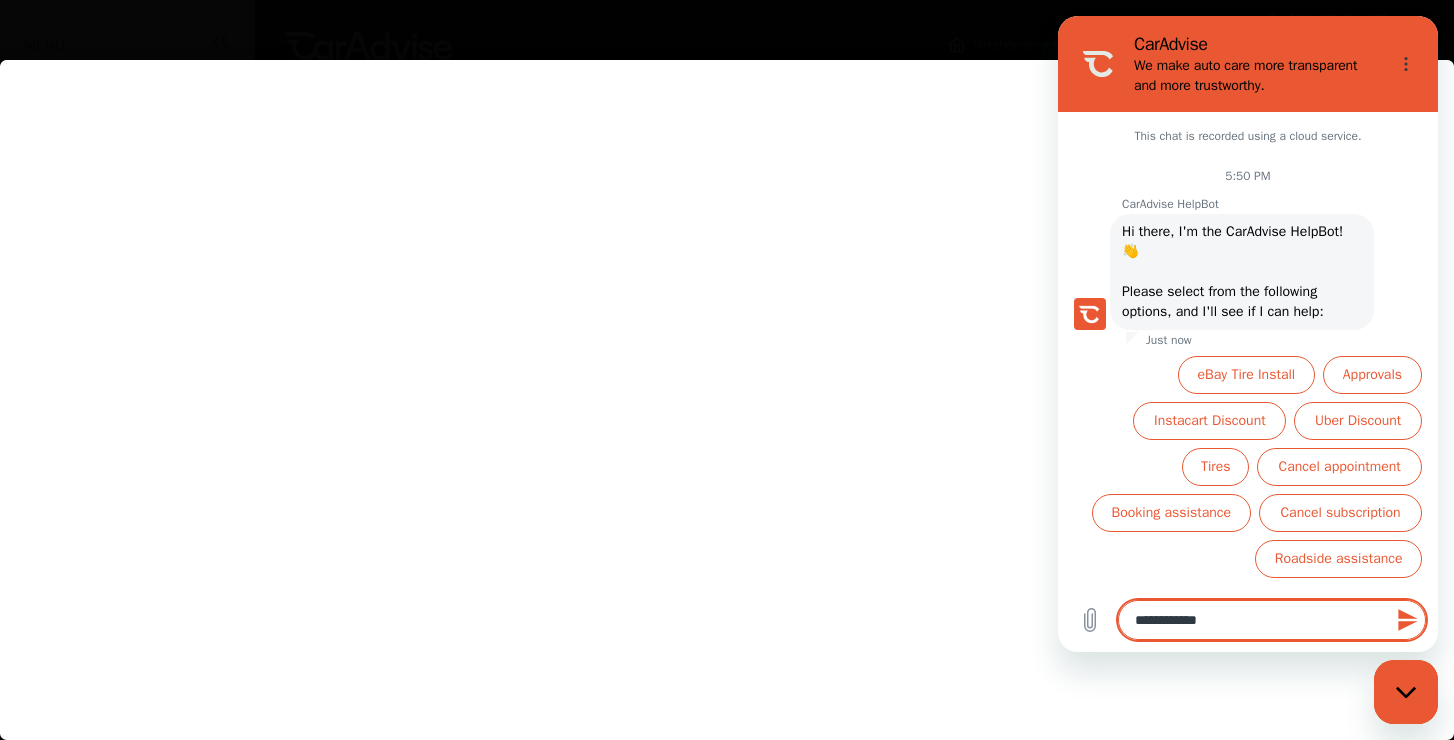 type on "**********" 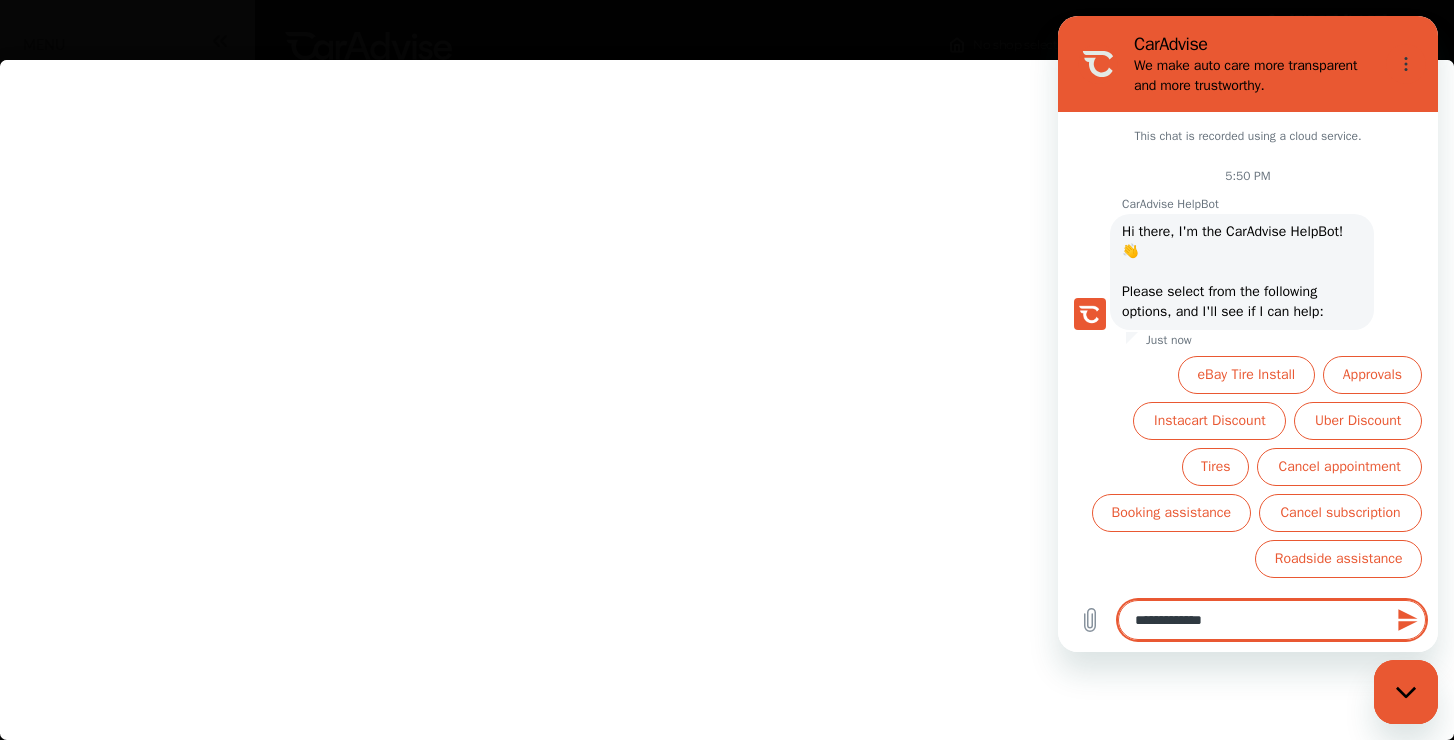 type on "**********" 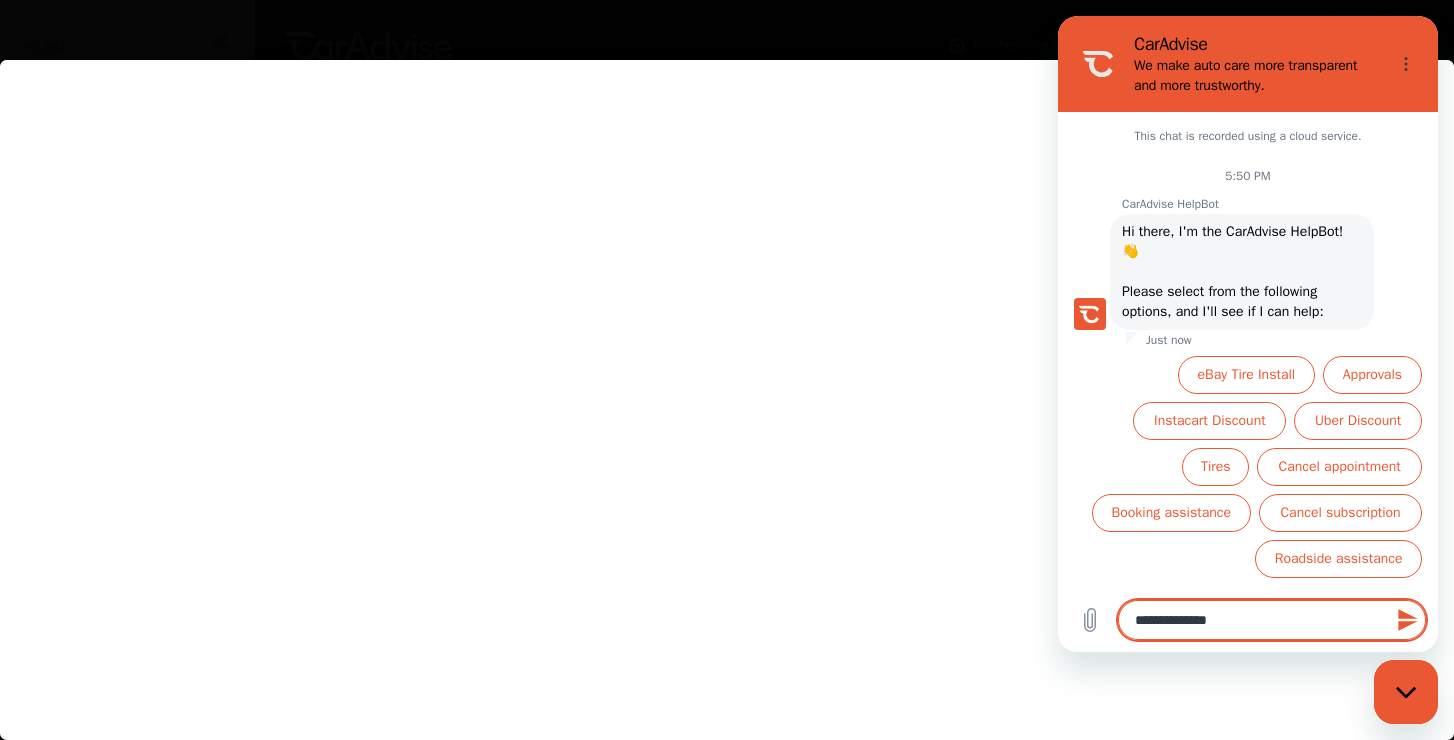 type on "**********" 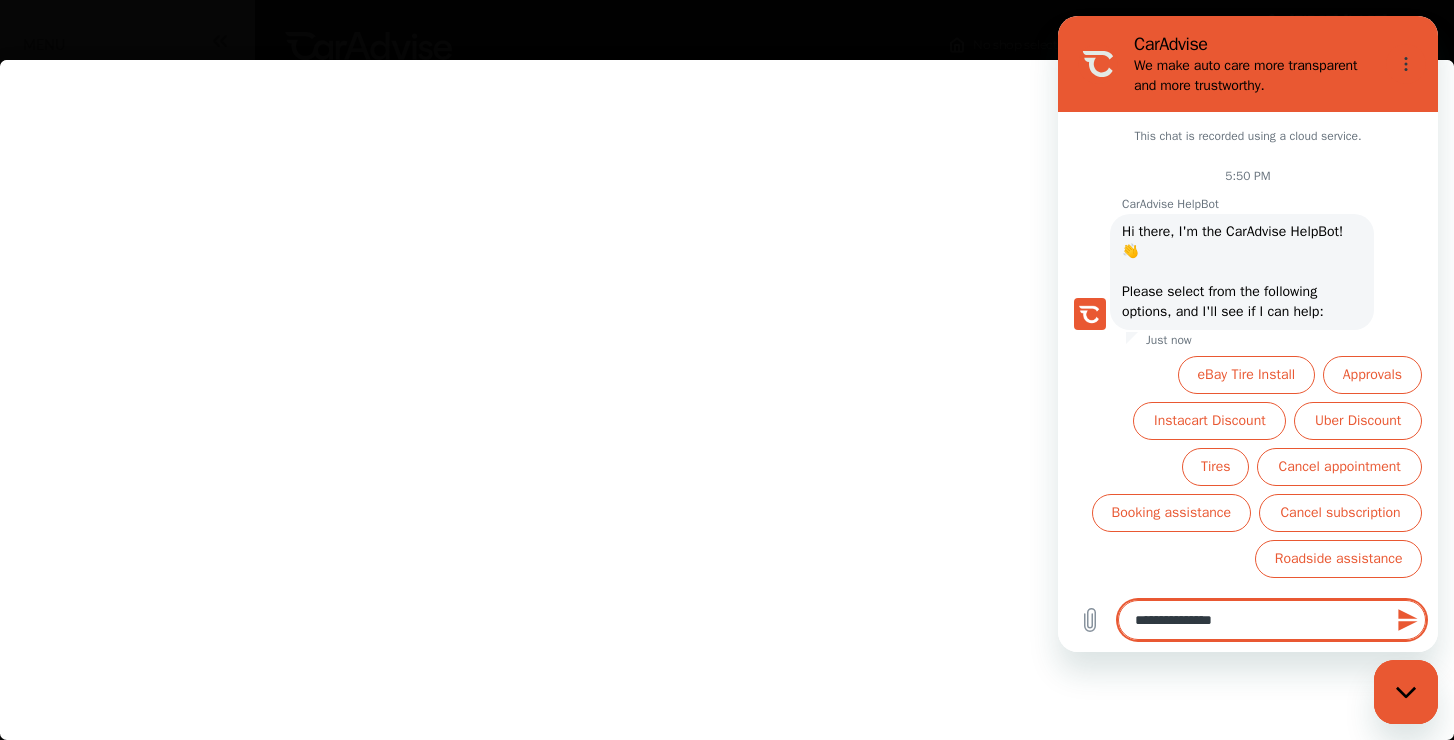 type on "**********" 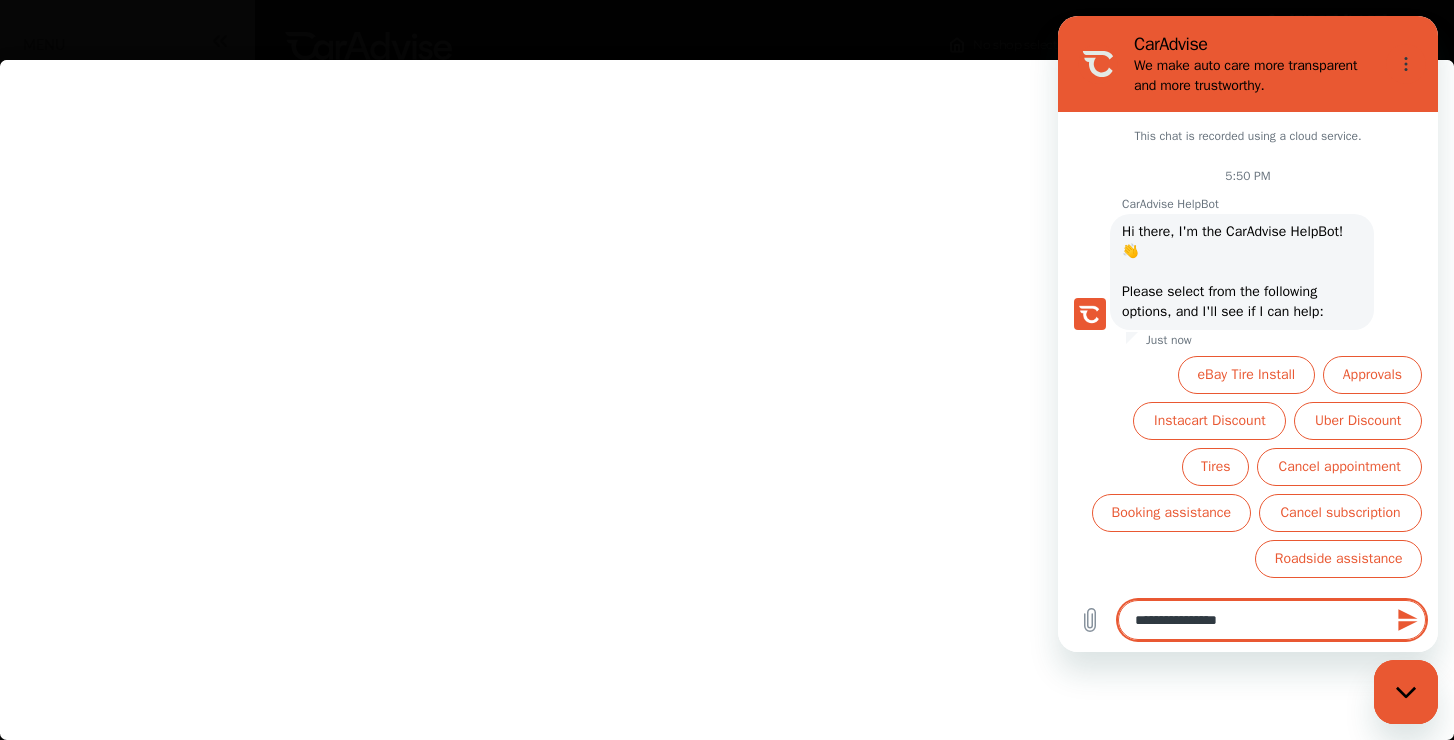 type on "**********" 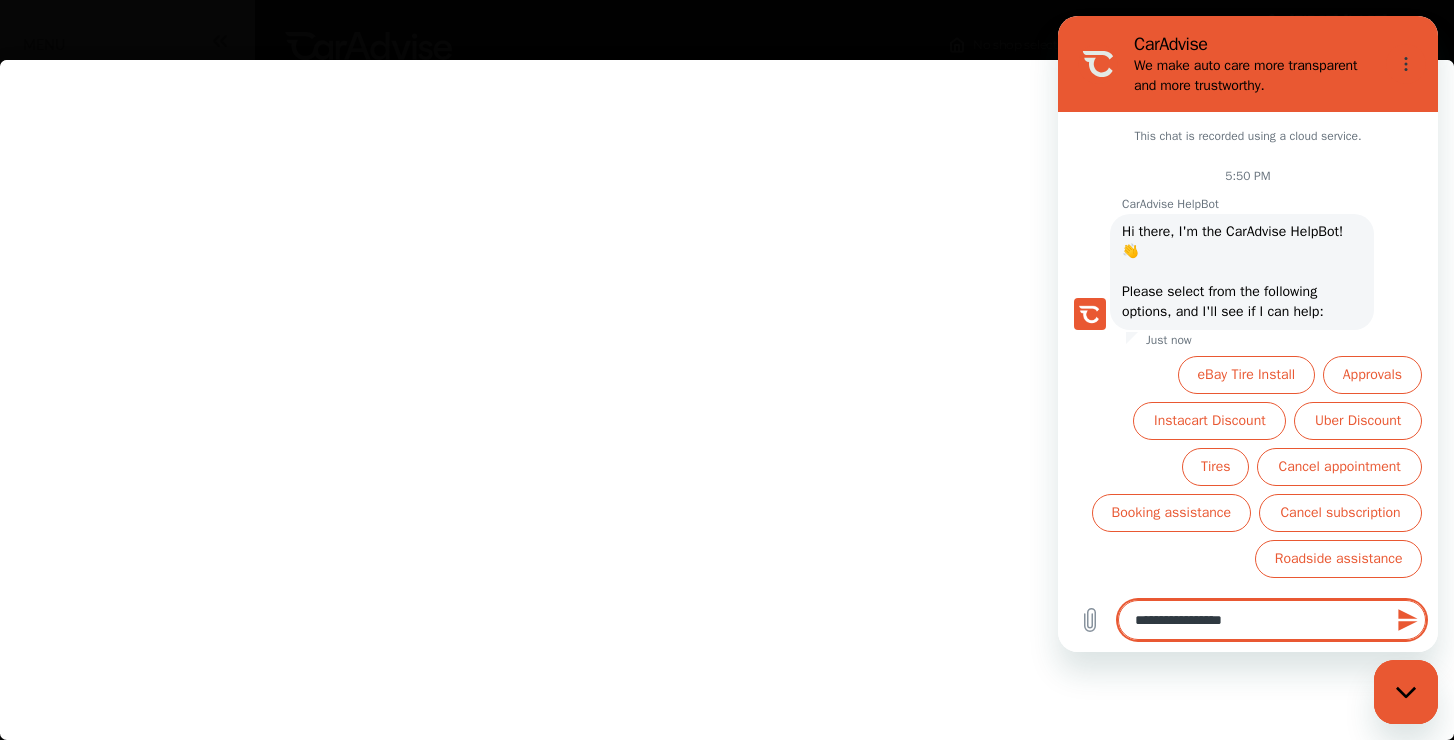type on "**********" 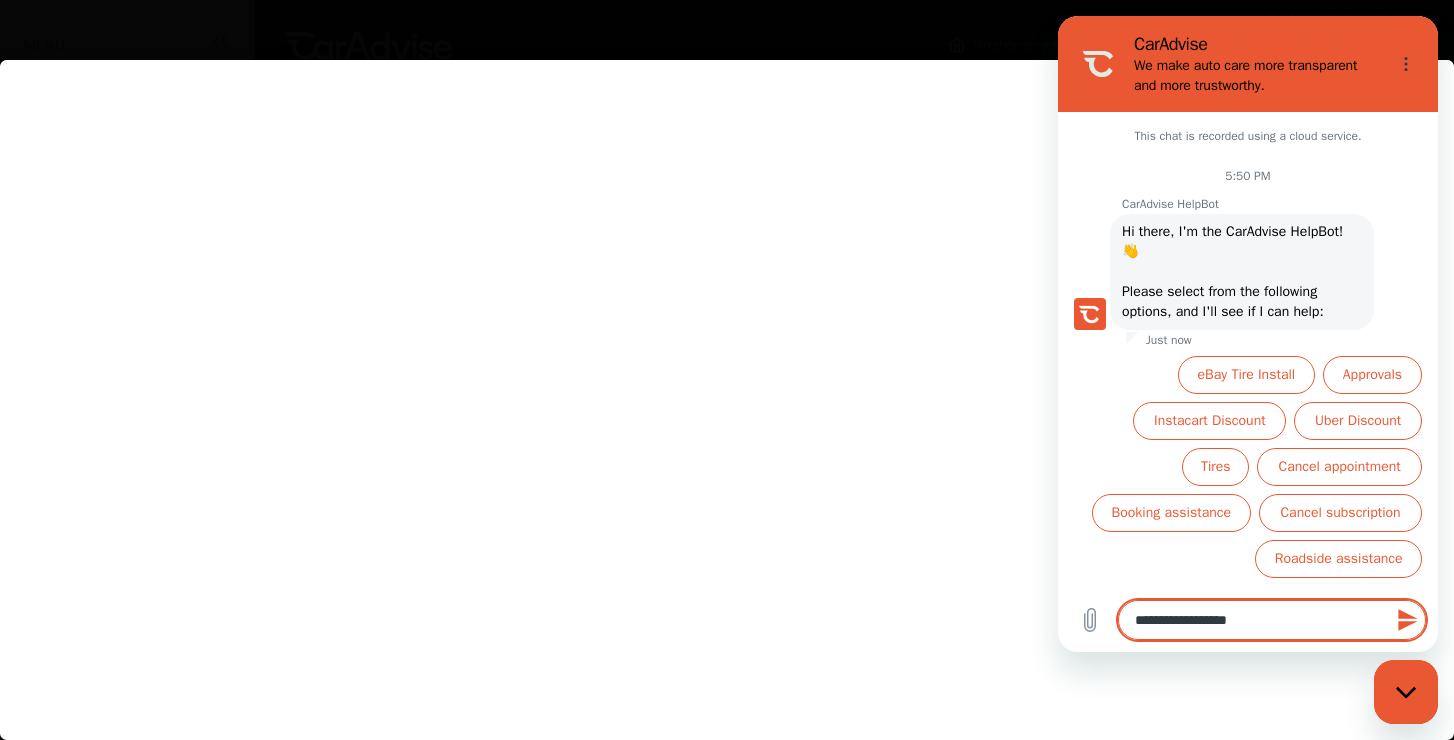 type 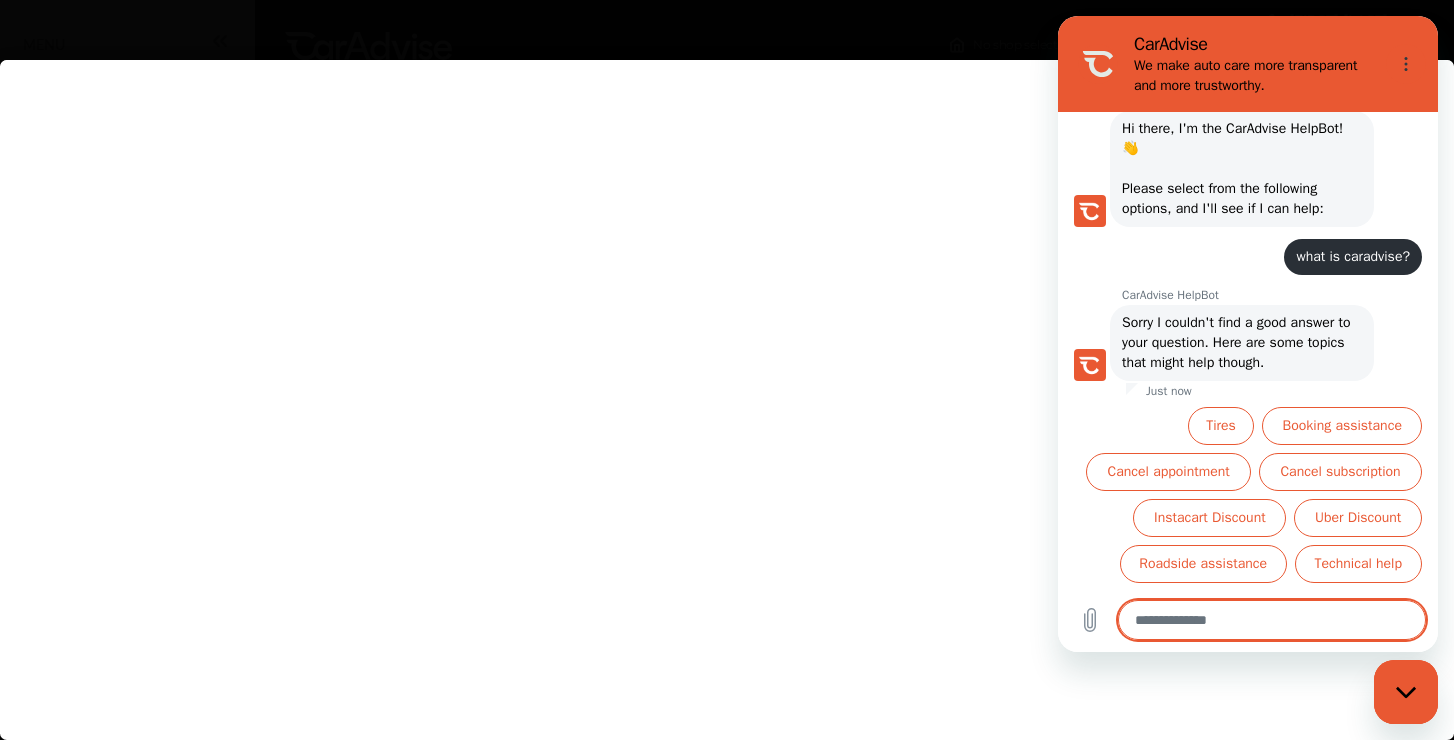 scroll, scrollTop: 169, scrollLeft: 0, axis: vertical 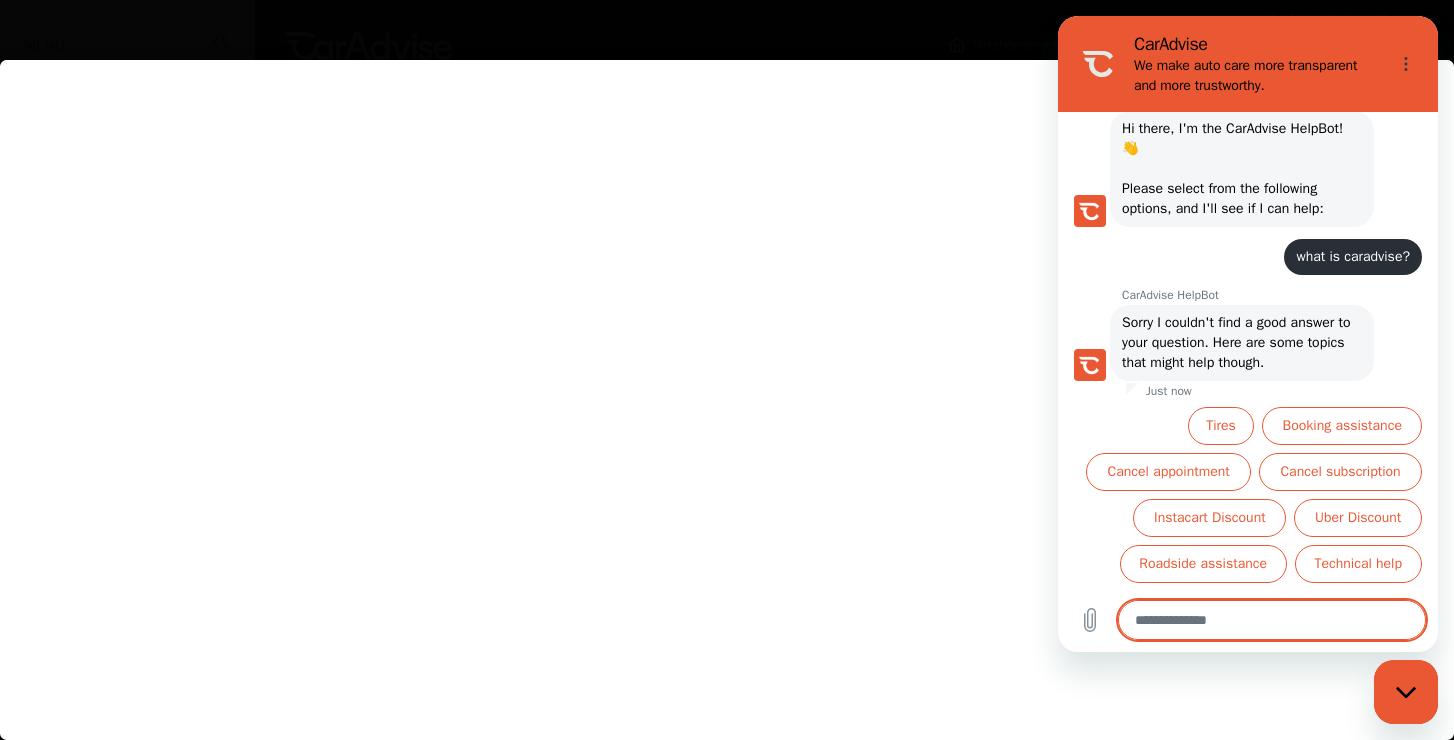 click 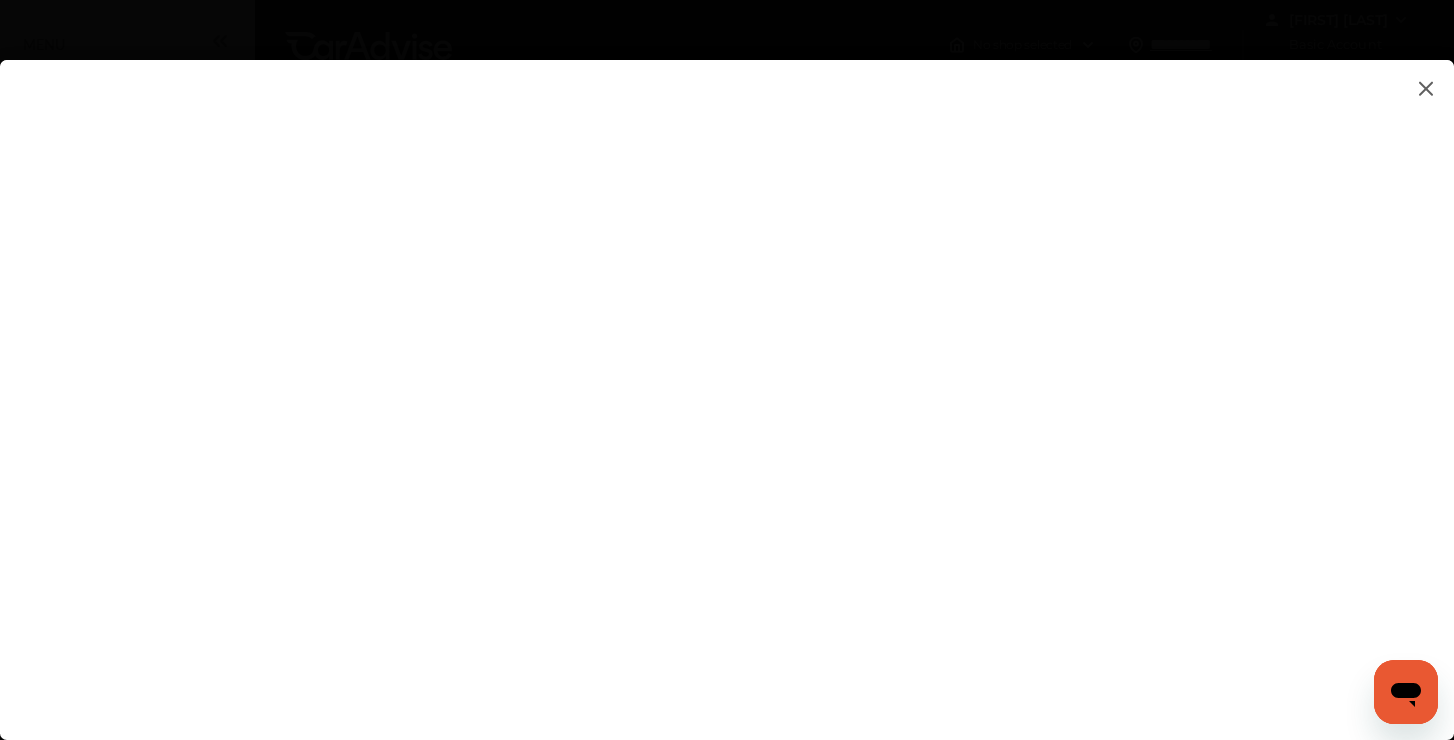 click at bounding box center (1426, 88) 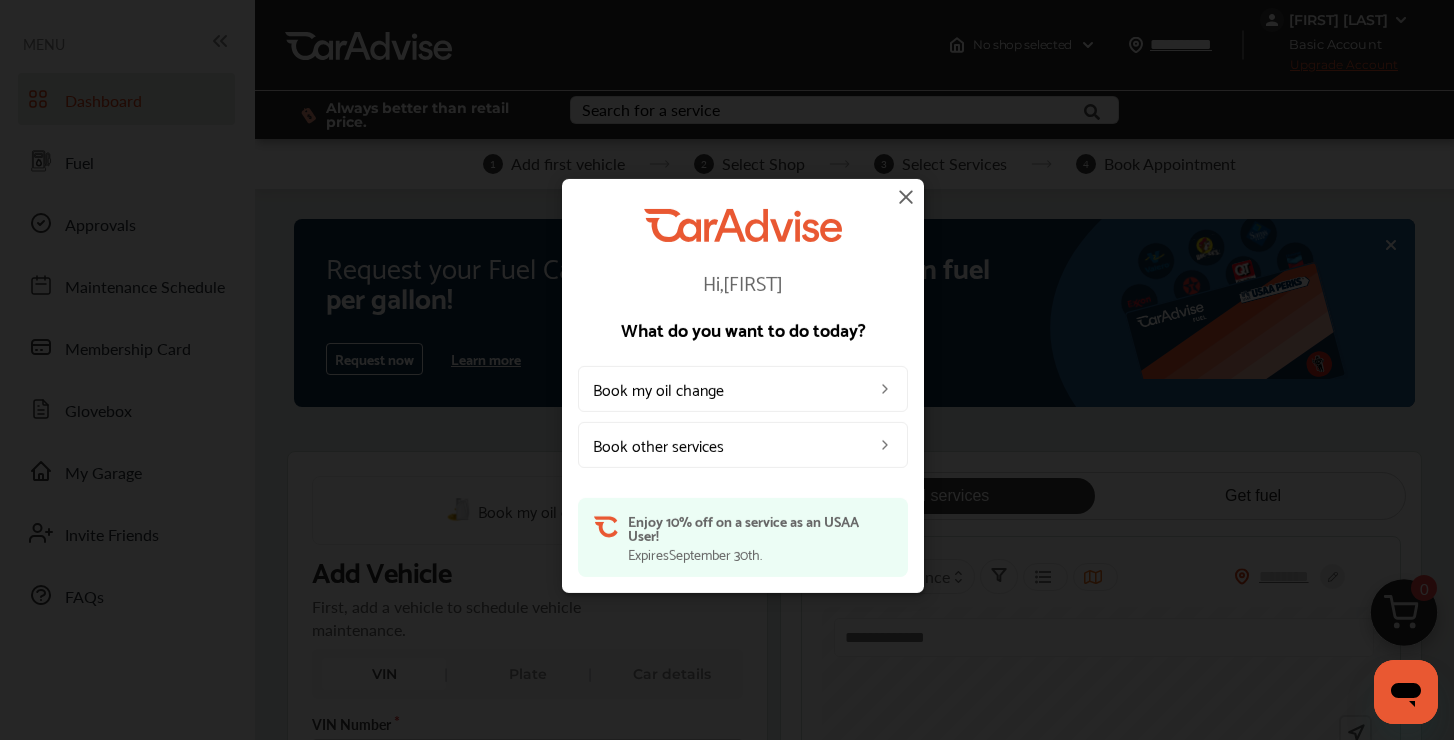 click at bounding box center [885, 445] 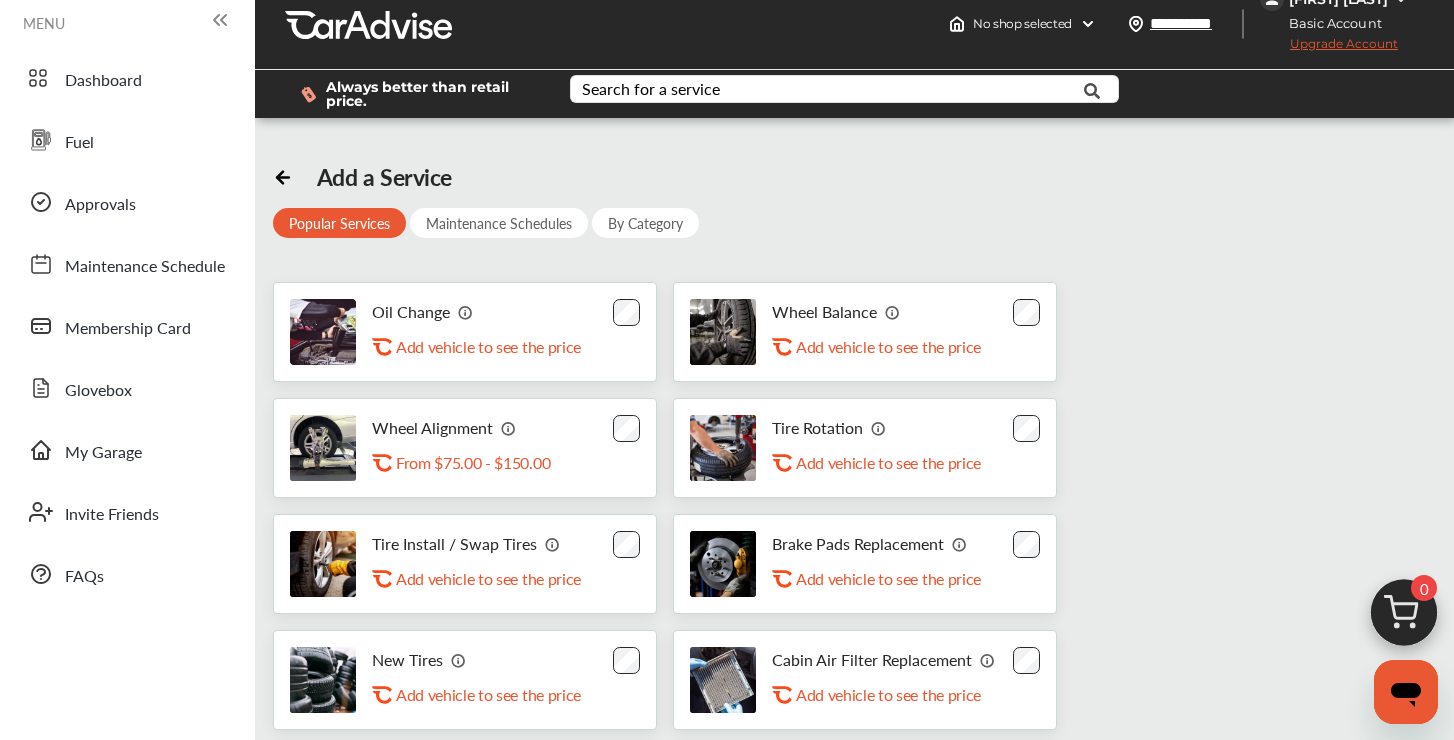 scroll, scrollTop: 0, scrollLeft: 0, axis: both 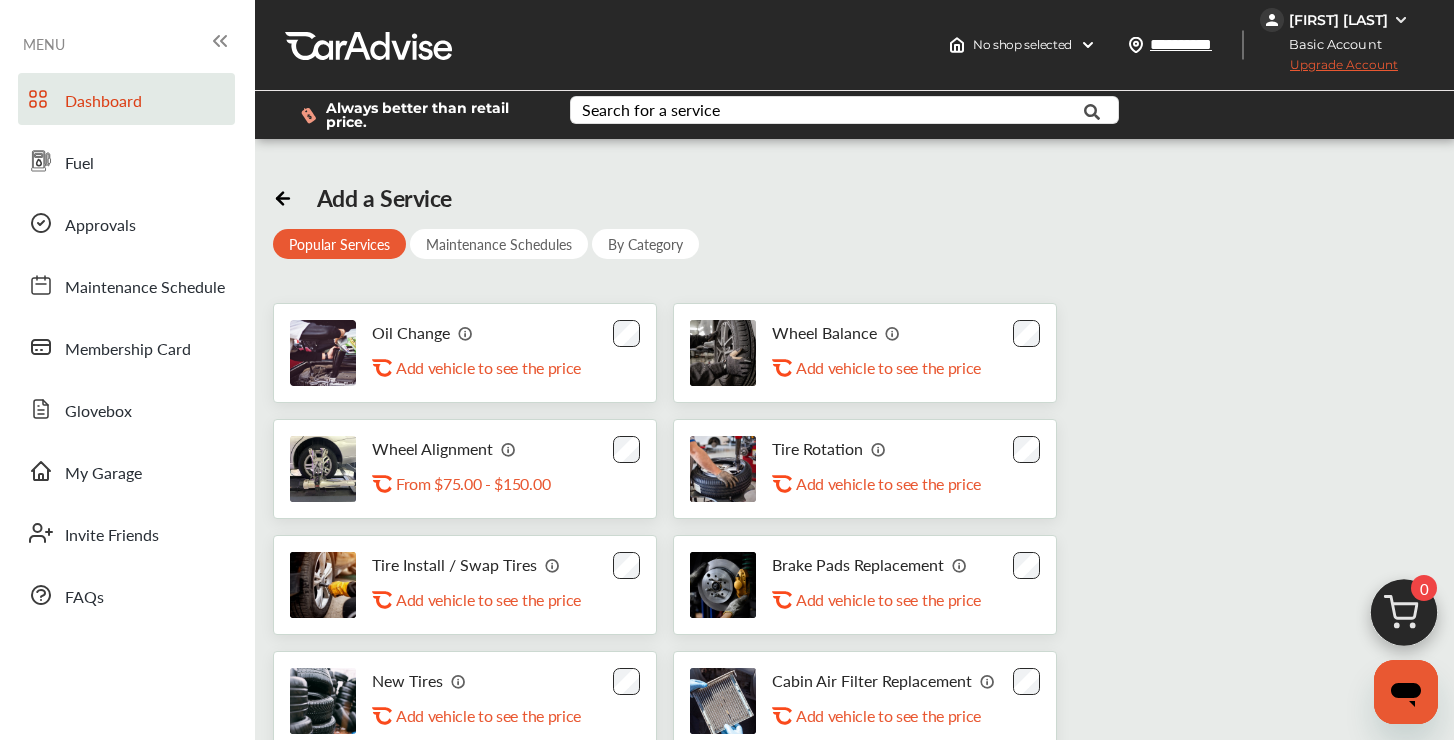 click on "Dashboard" at bounding box center [126, 99] 